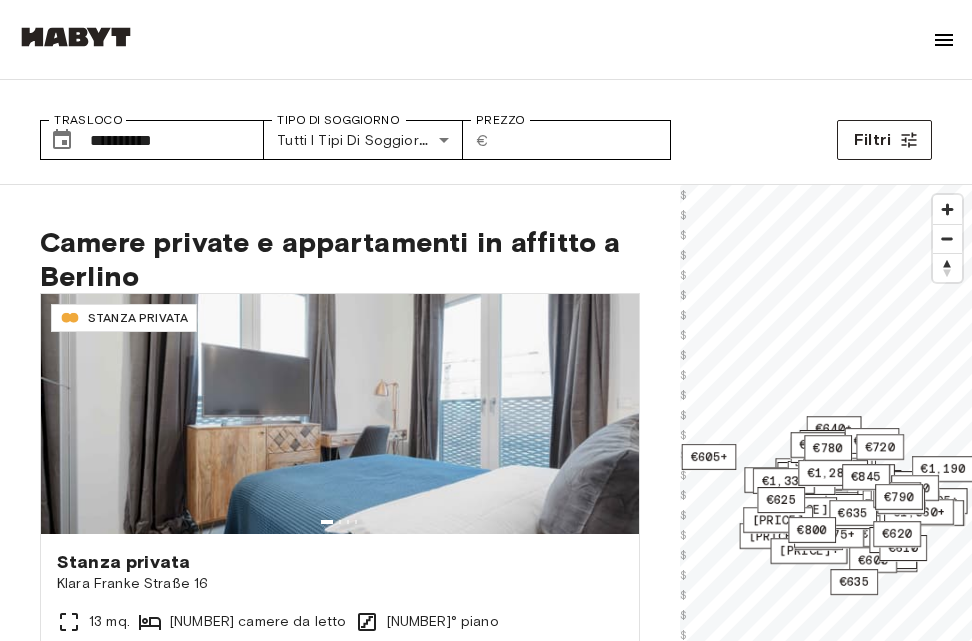 scroll, scrollTop: 0, scrollLeft: 0, axis: both 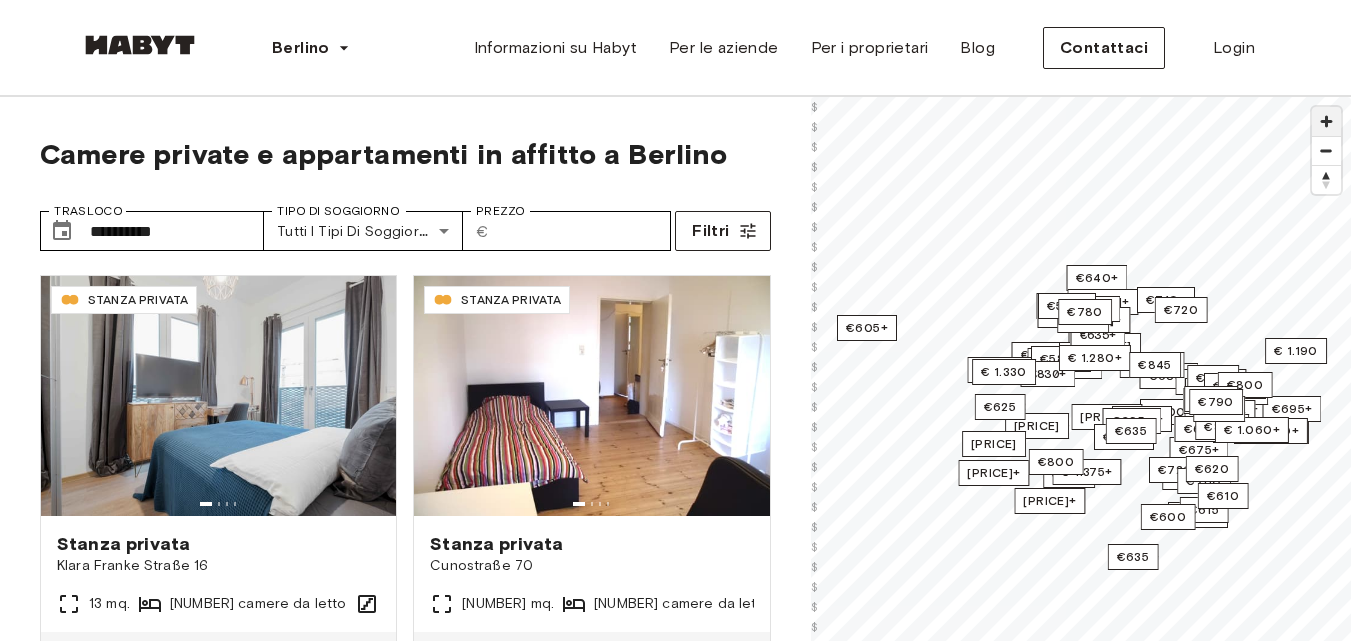 click at bounding box center (1326, 121) 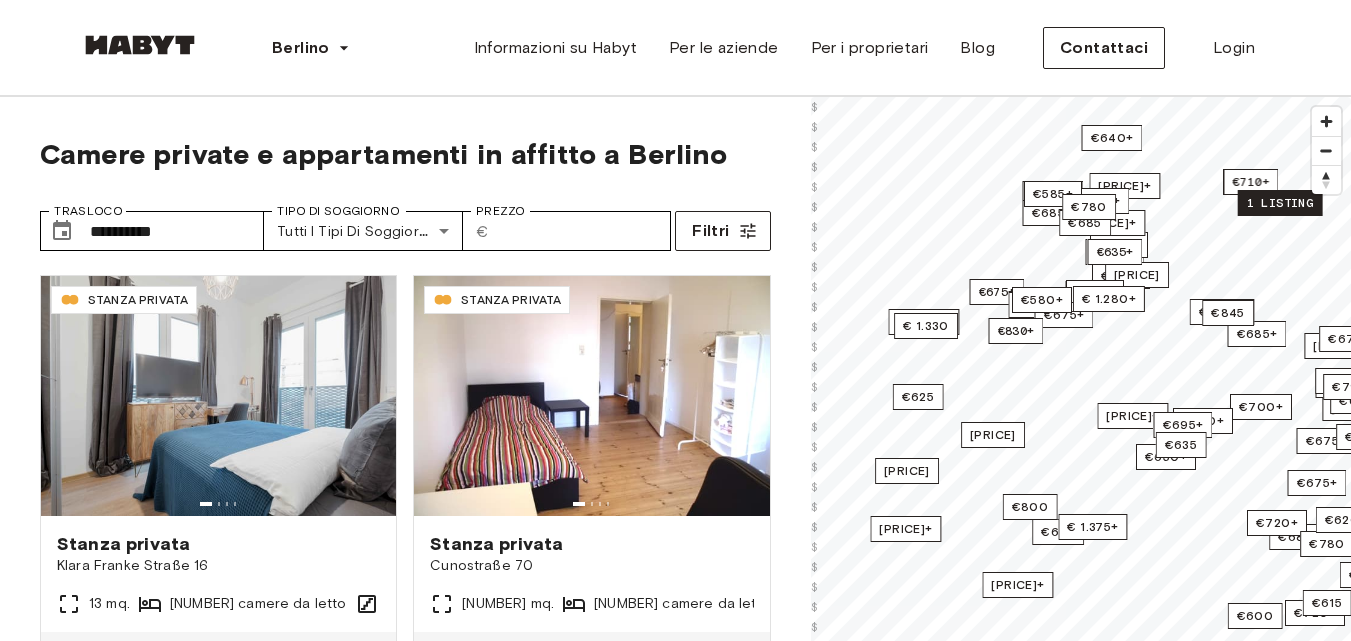 click on "1 listing" at bounding box center (1279, 203) 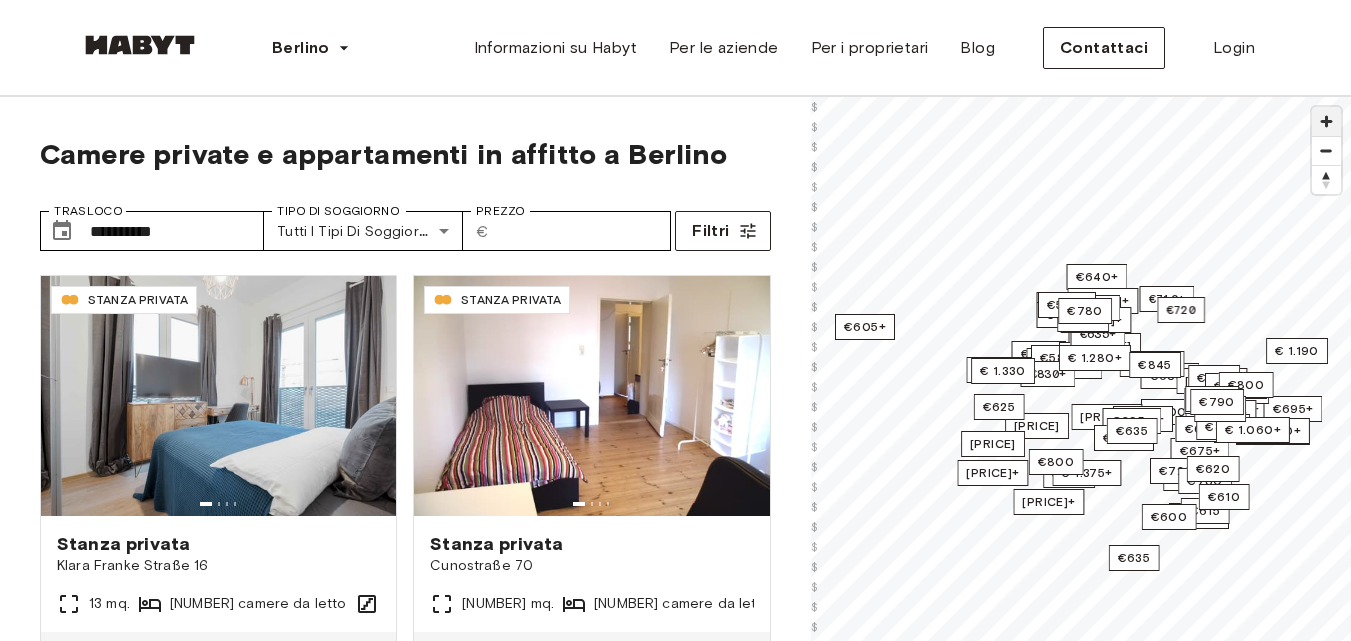 click at bounding box center [1326, 121] 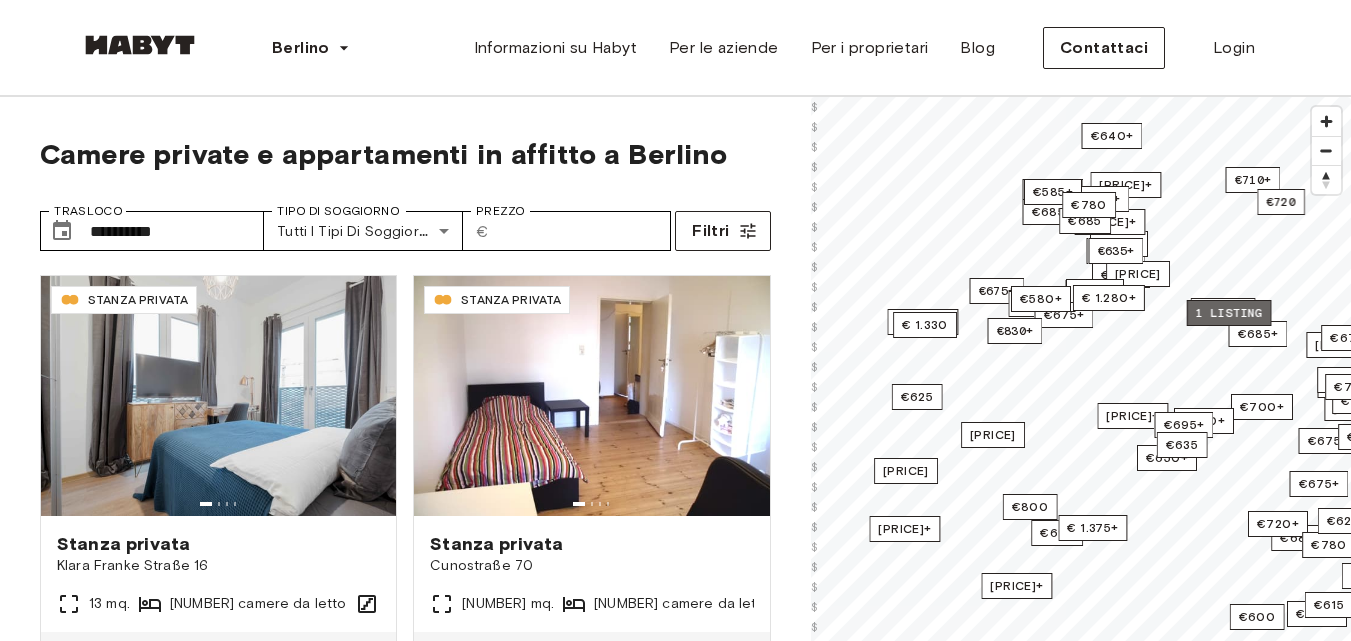 click on "1 listing" at bounding box center [1228, 313] 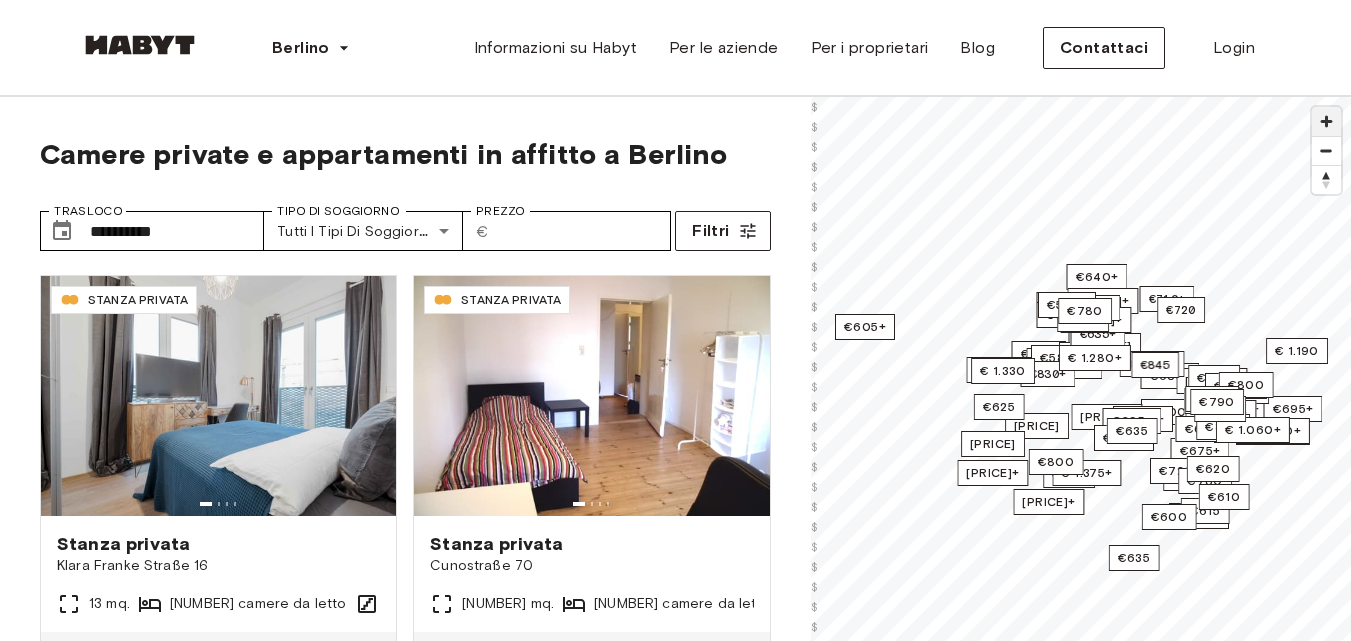 click at bounding box center (1326, 121) 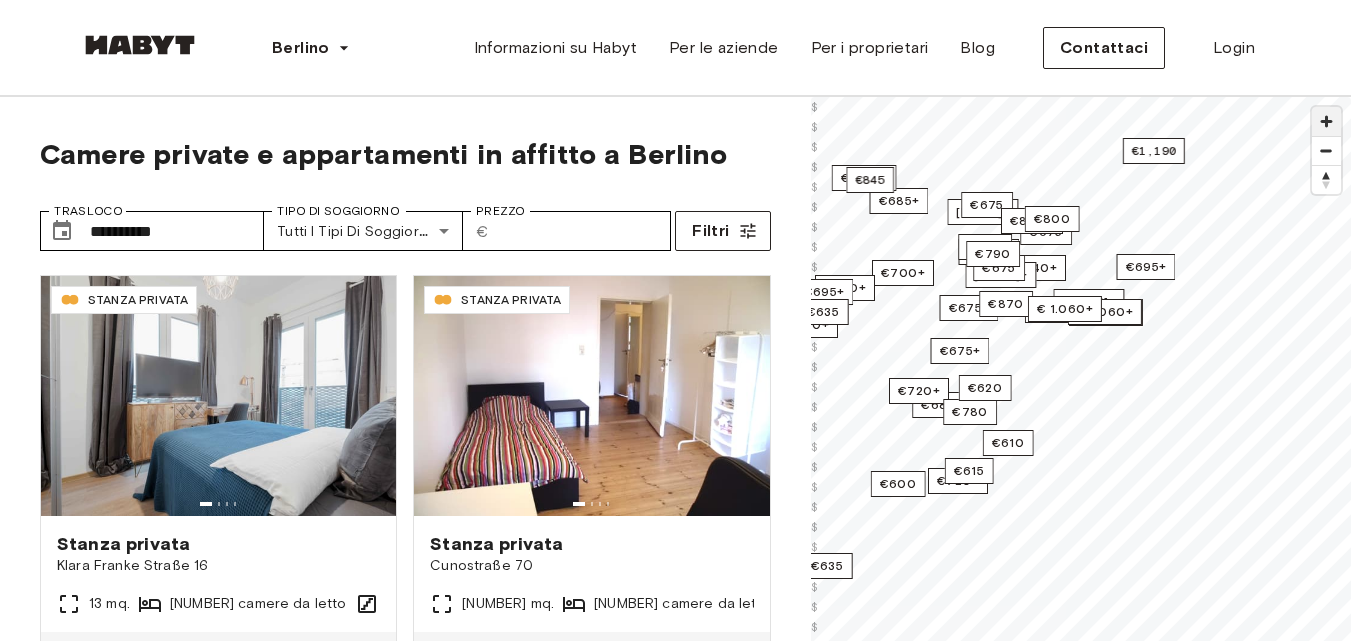 click at bounding box center (1326, 121) 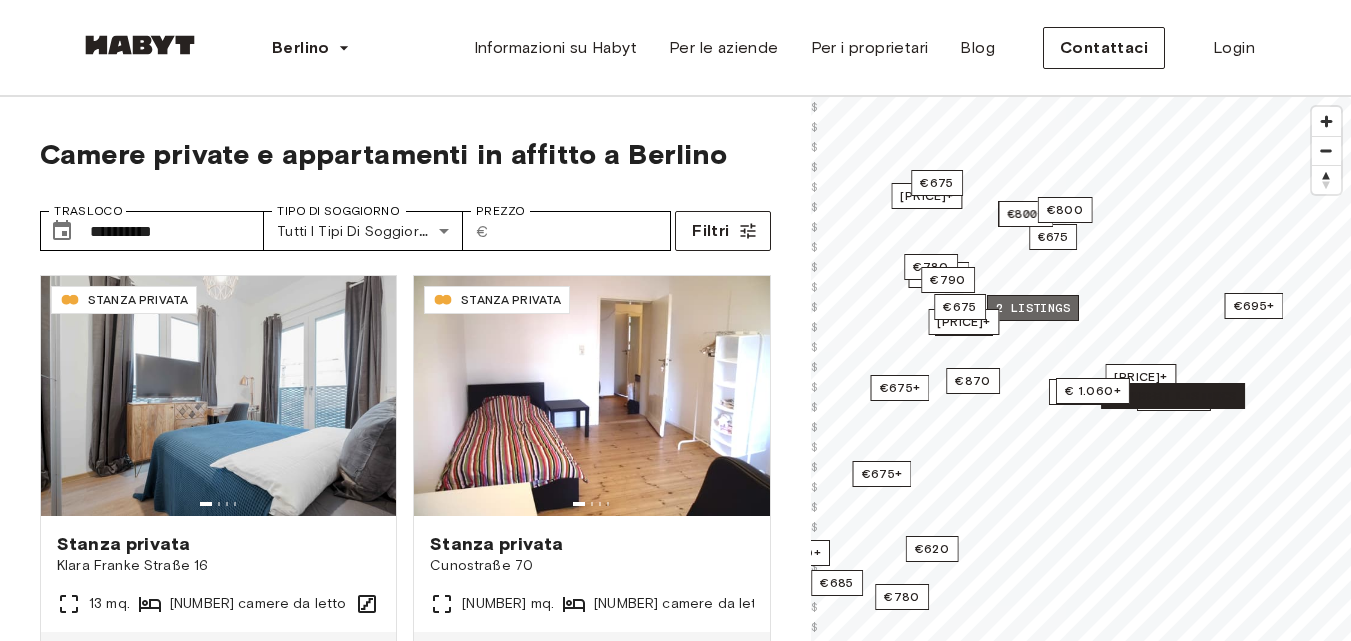 click on "2 listings" at bounding box center [1033, 308] 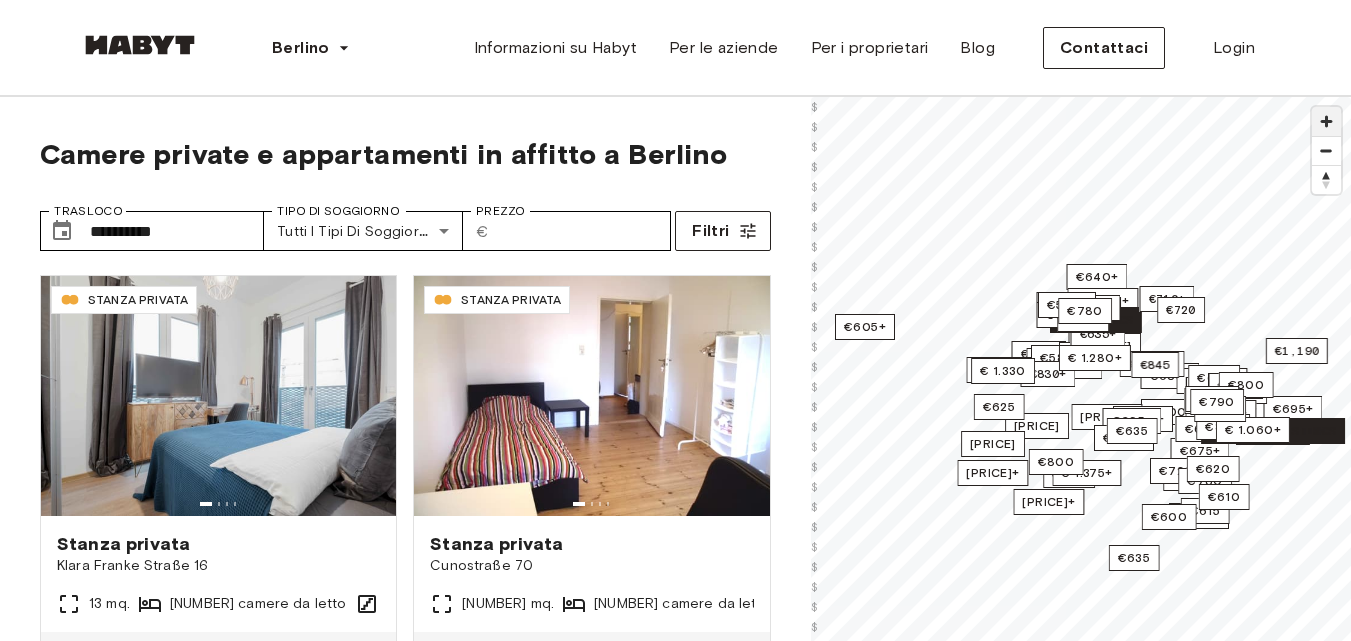 click at bounding box center (1326, 121) 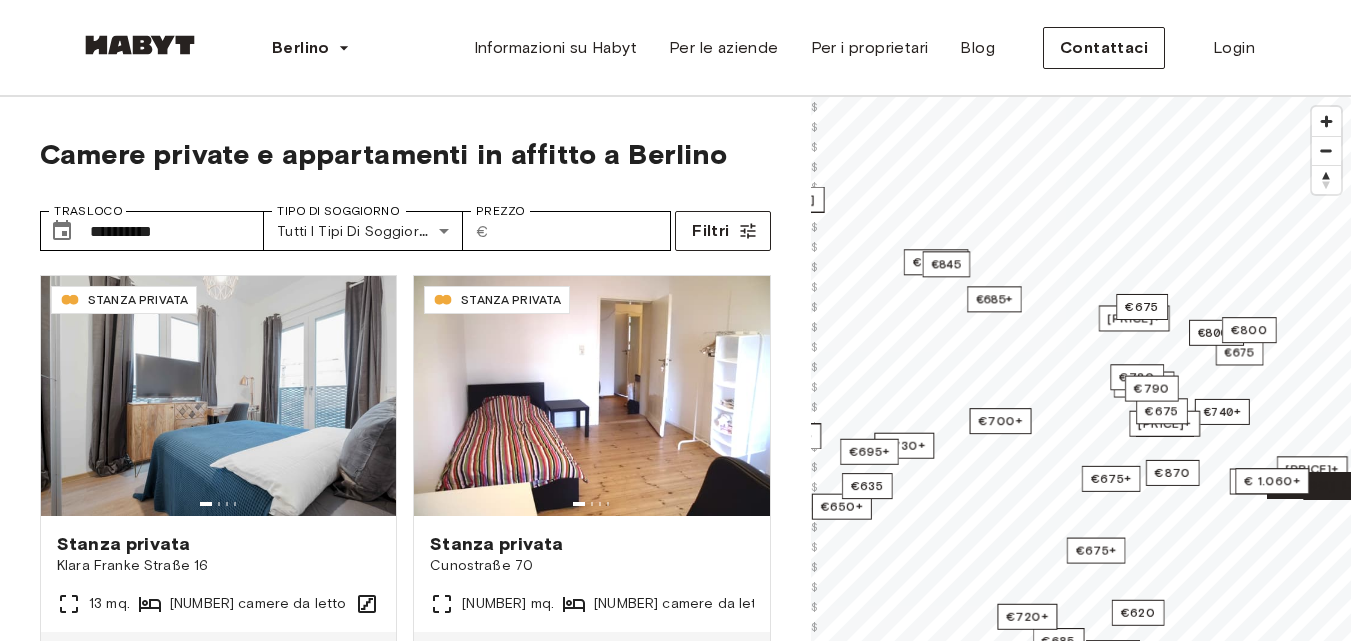 click on "**********" at bounding box center (675, 506) 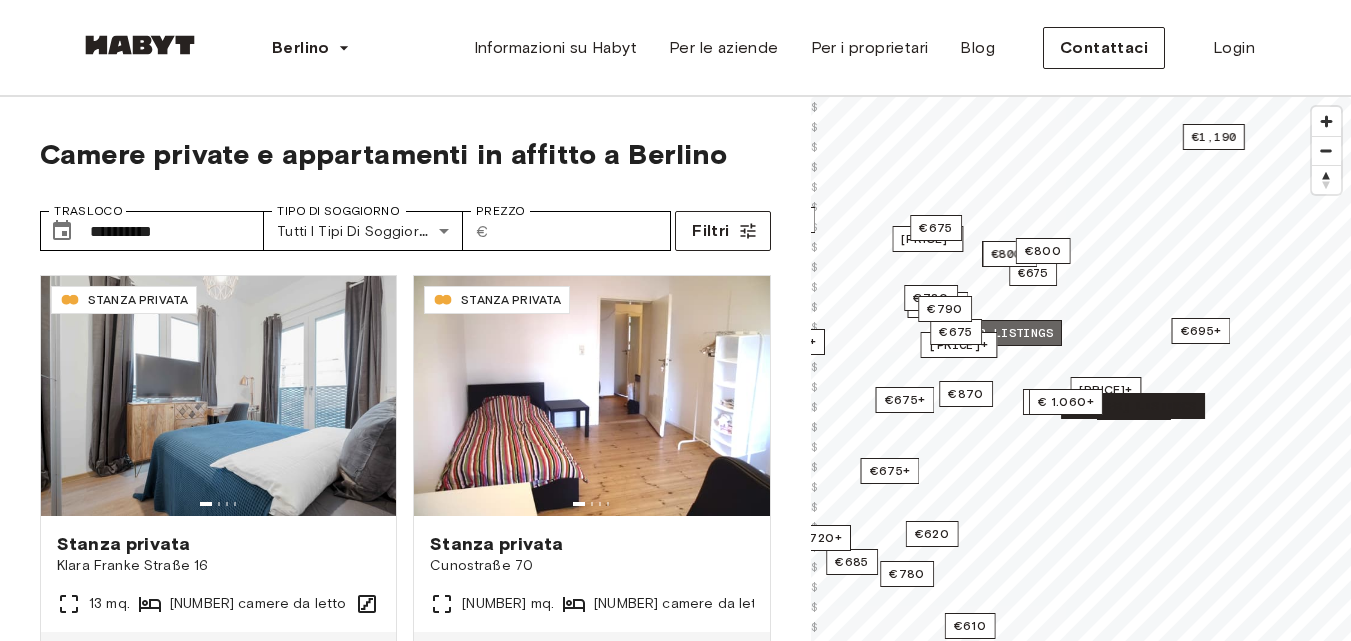 click on "2 listings" at bounding box center [1016, 333] 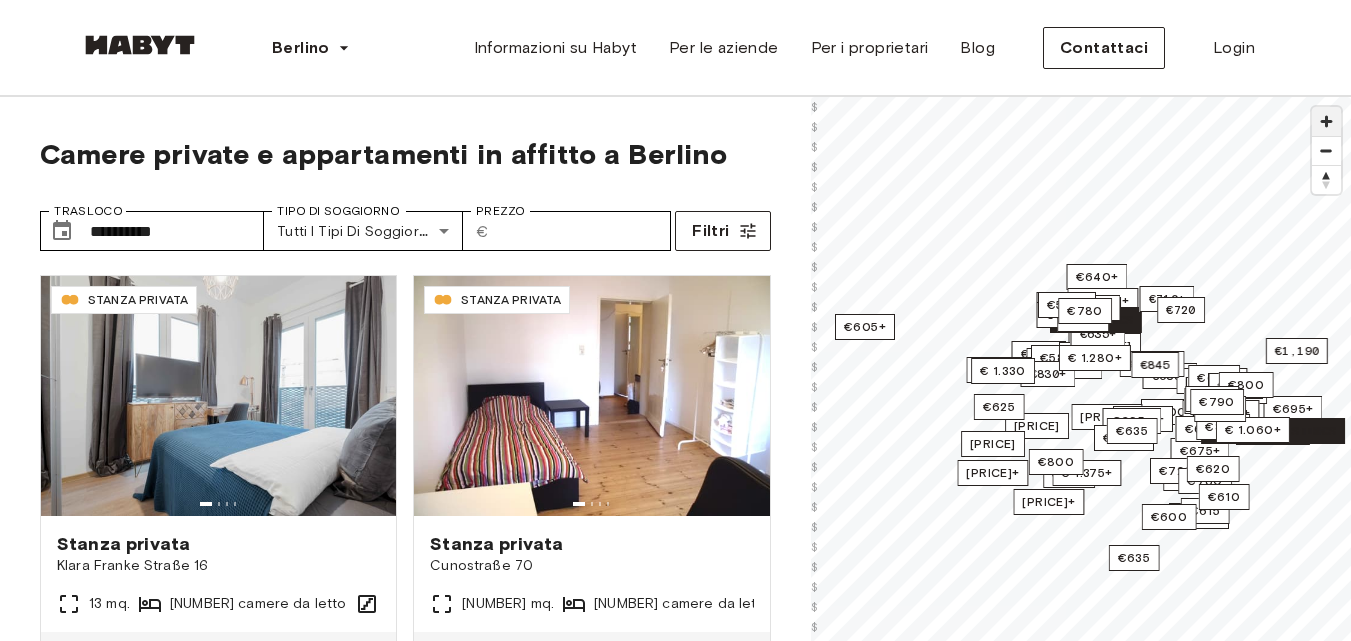click at bounding box center (1326, 121) 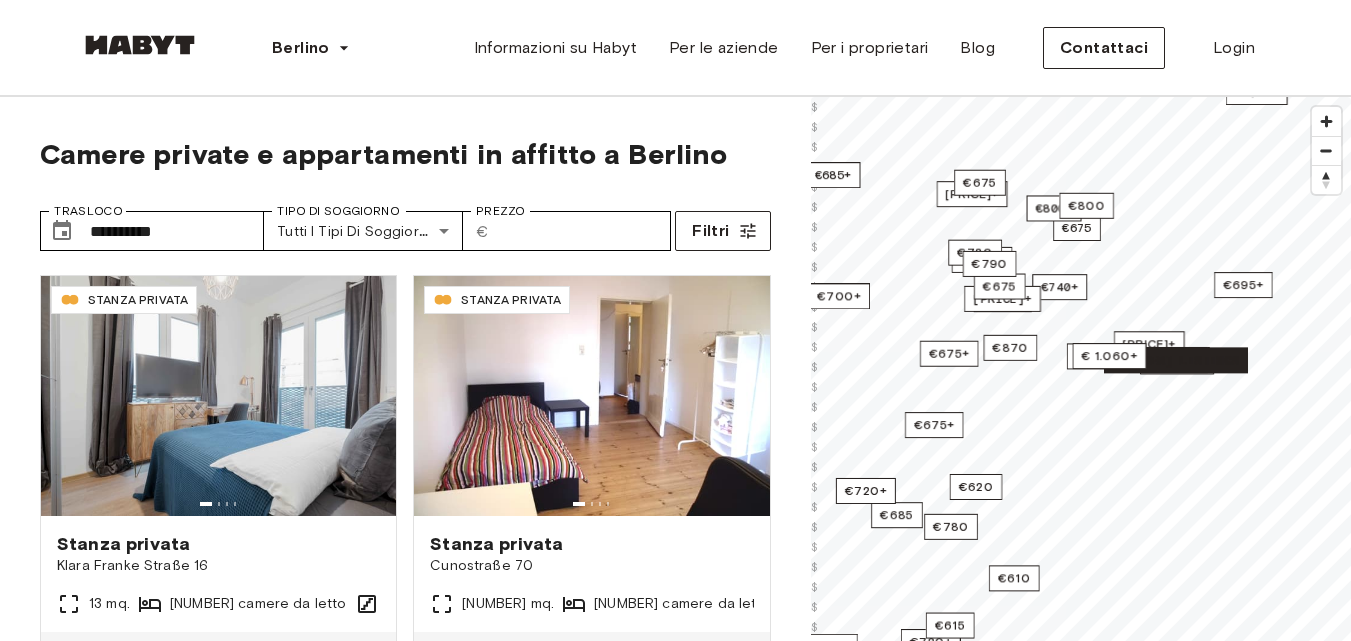 click on "**********" at bounding box center [675, 506] 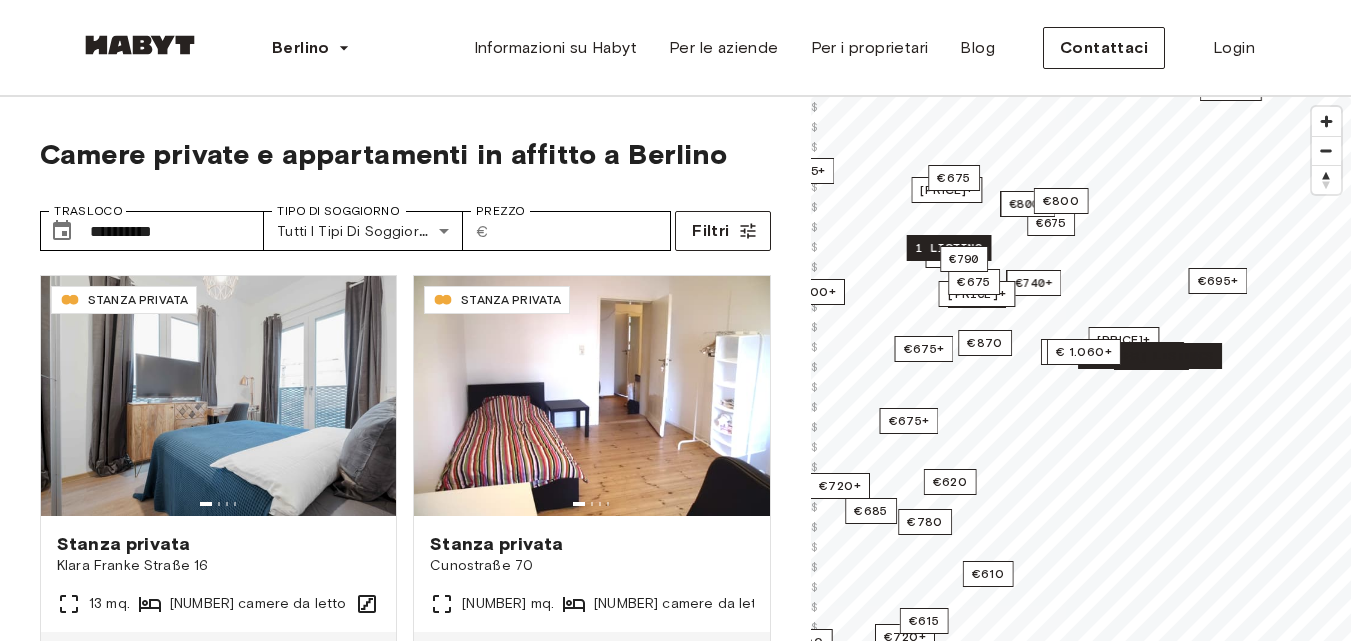 click on "1 listing" at bounding box center (948, 248) 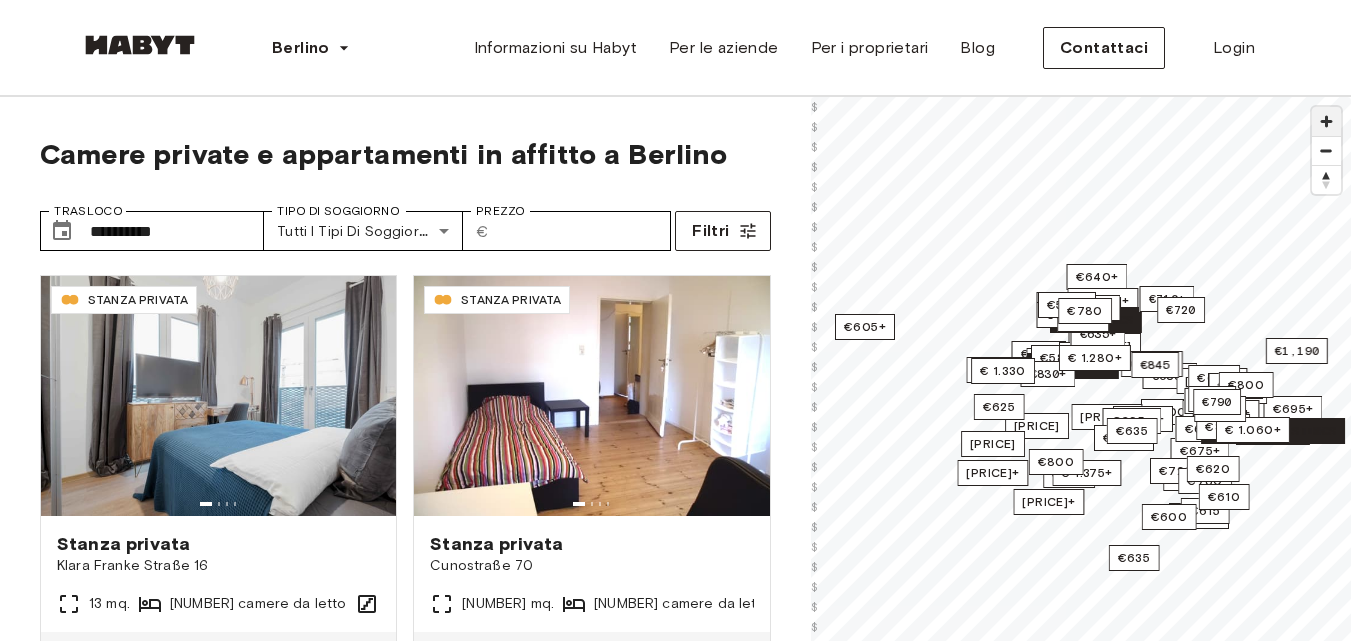 click at bounding box center (1326, 121) 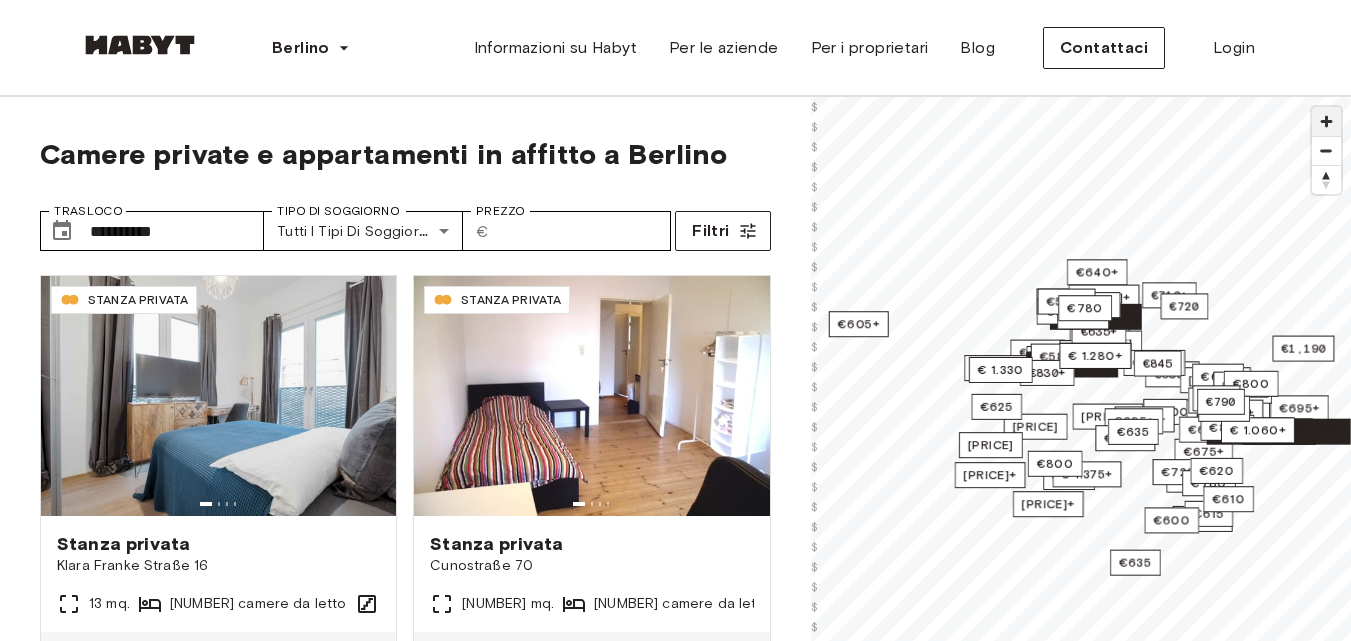 click at bounding box center (1326, 121) 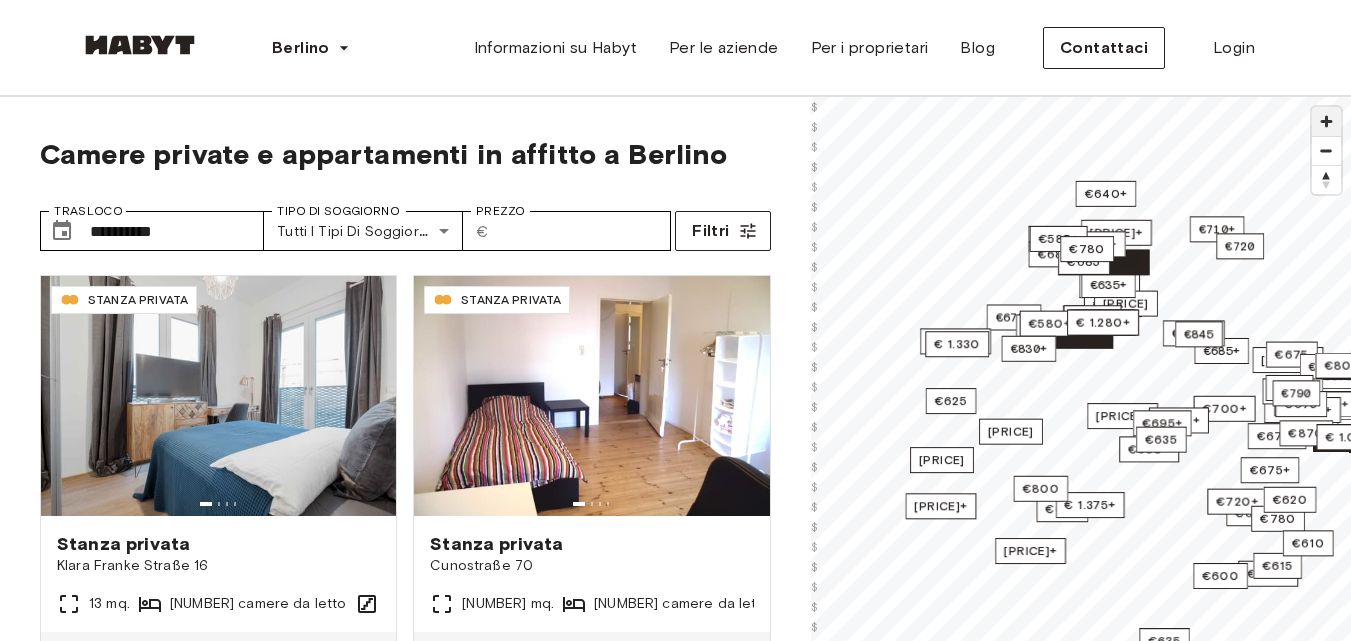 click at bounding box center (1326, 121) 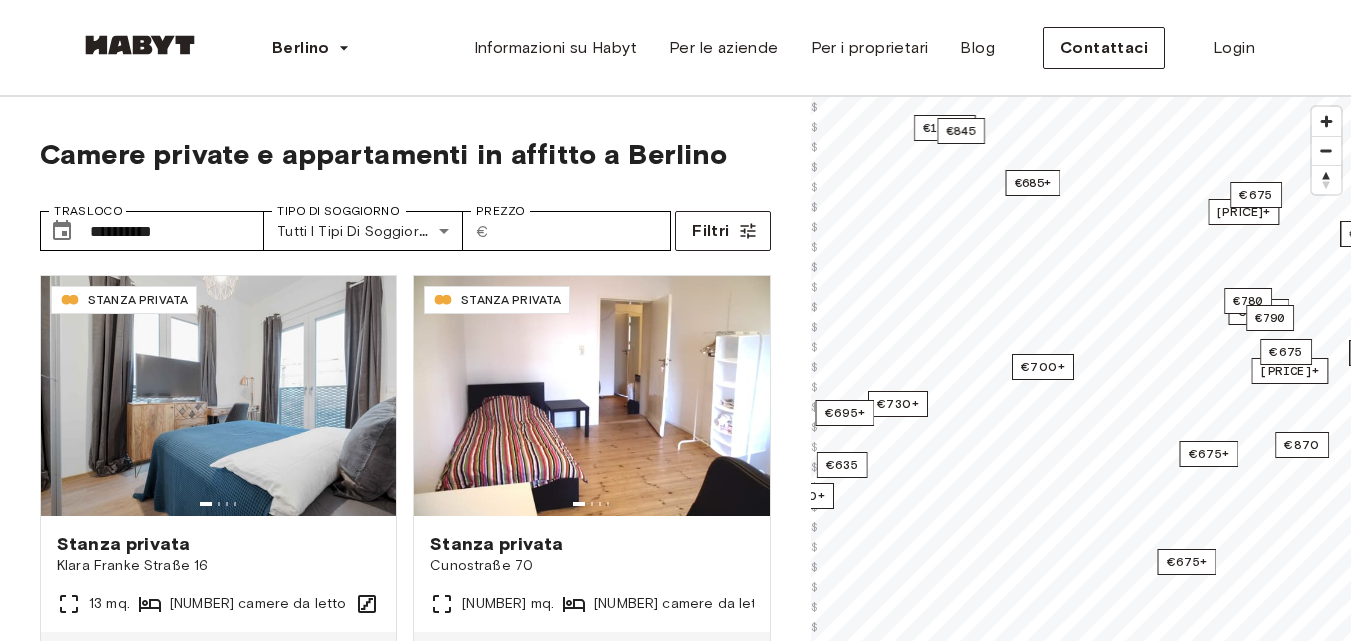 click on "**********" at bounding box center [675, 506] 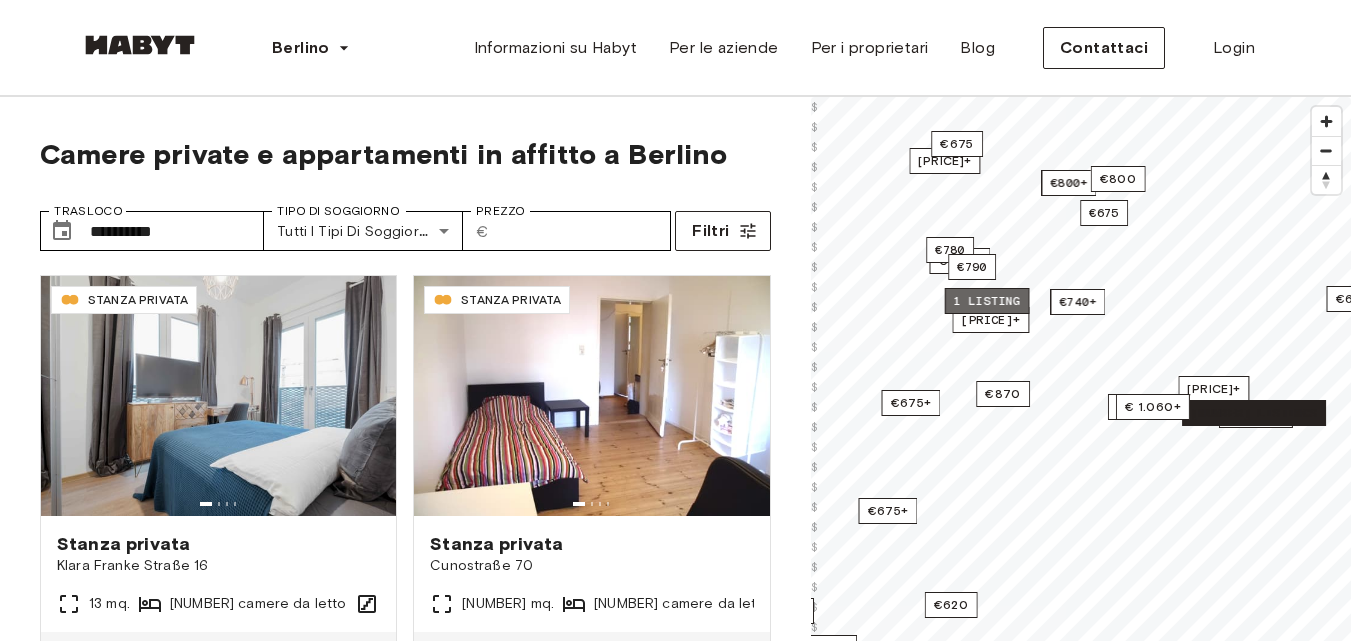 click on "1 listing" at bounding box center (986, 301) 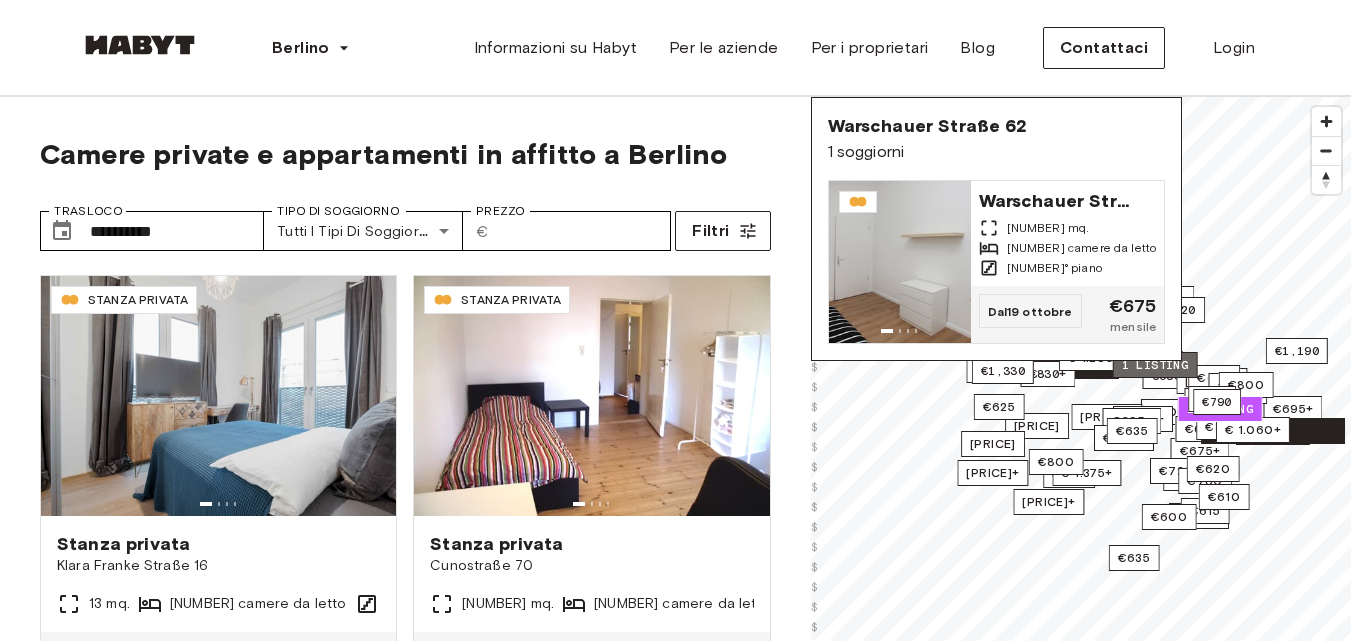 click on "1 listing" at bounding box center [1154, 365] 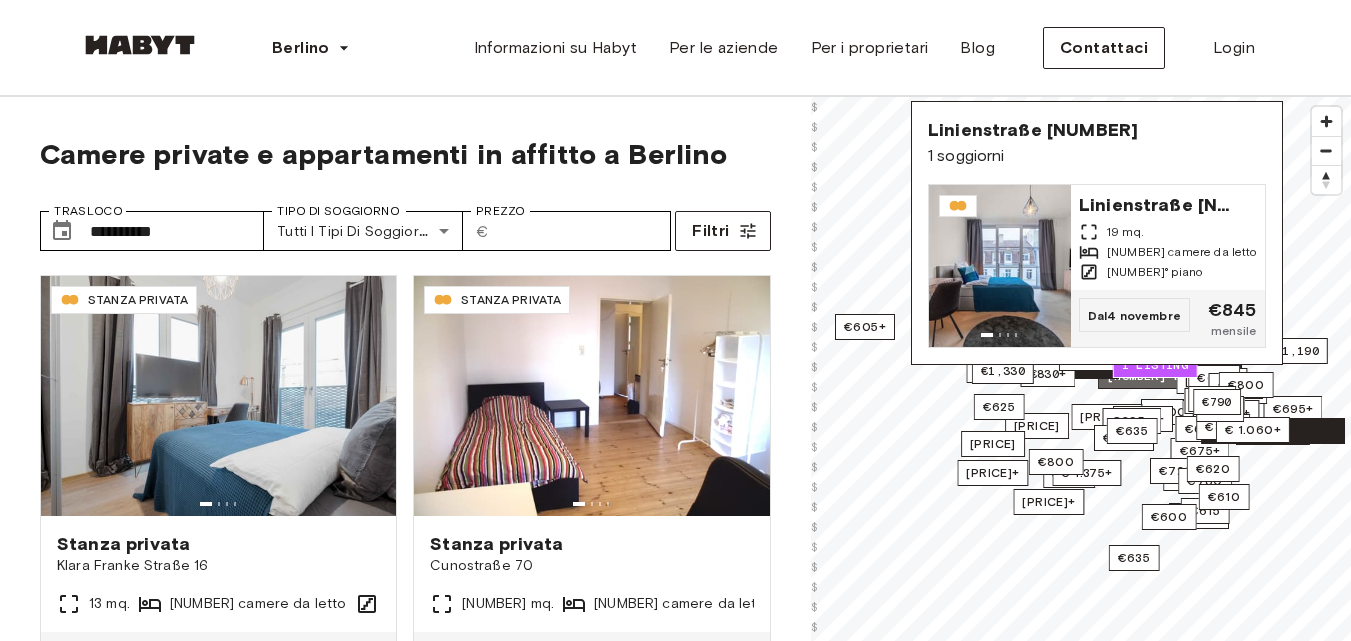 click on "[NUMBER] listings" at bounding box center [1170, 376] 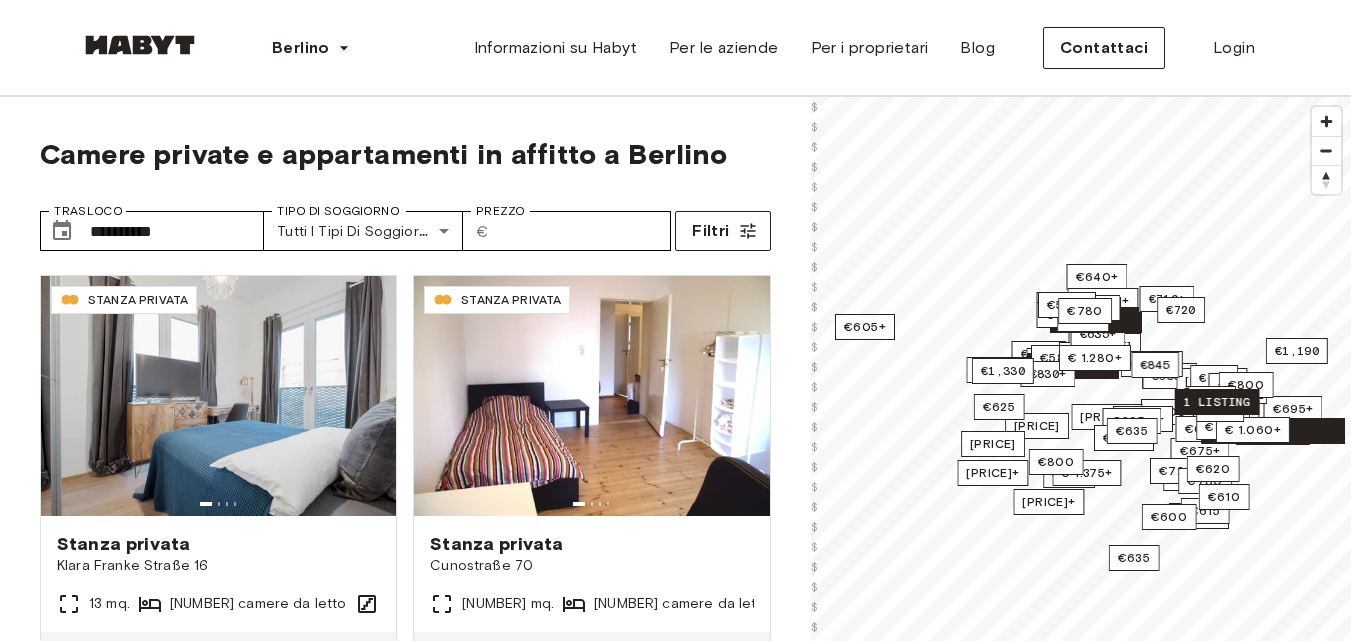 click on "1 listing" at bounding box center (1216, 402) 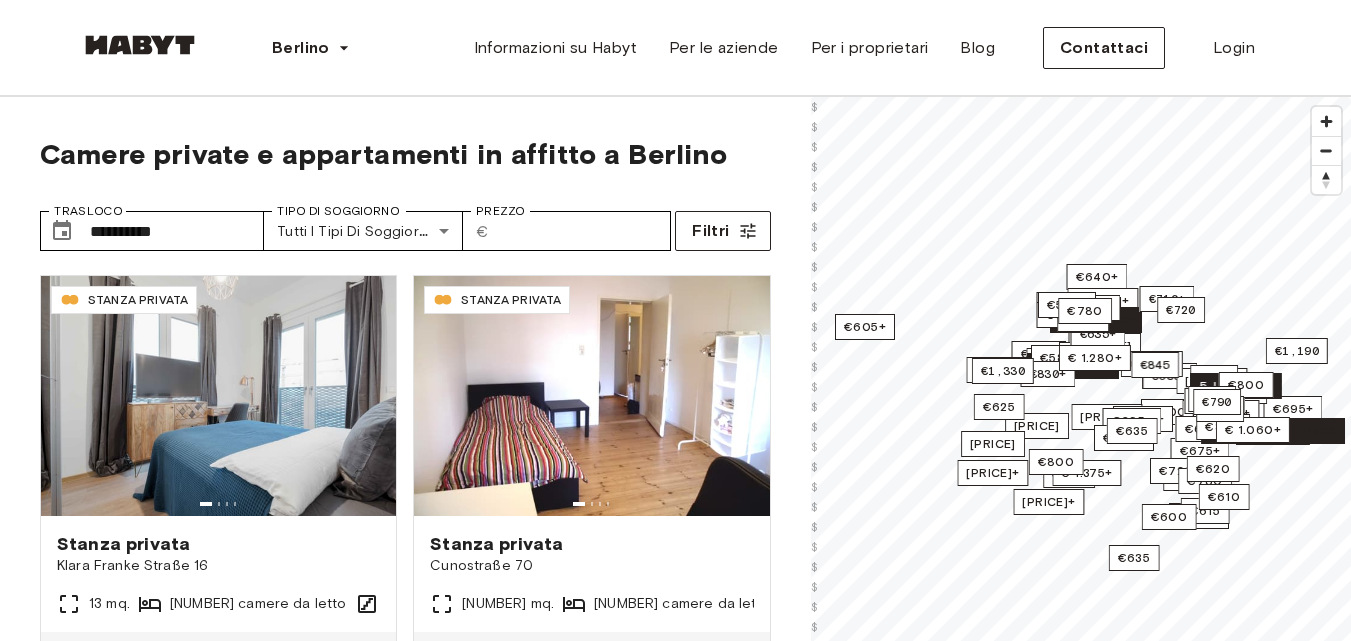 click on "5 listings" at bounding box center (1236, 386) 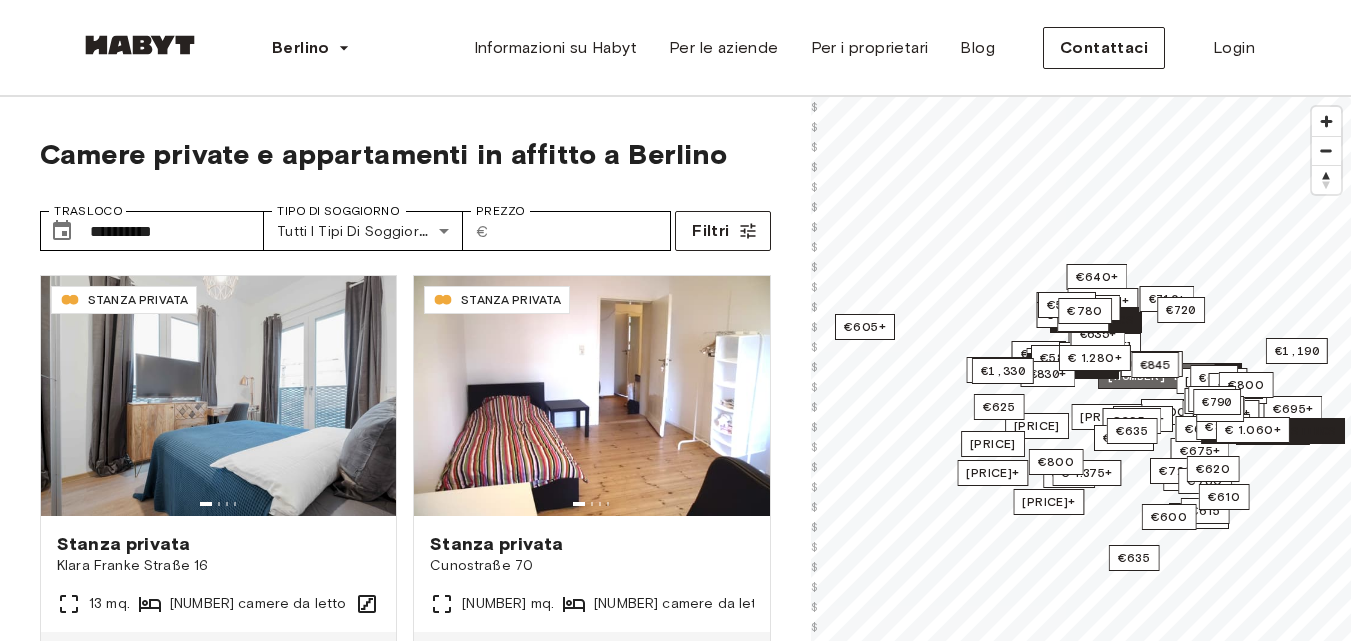 click on "[NUMBER] listings" at bounding box center (1170, 376) 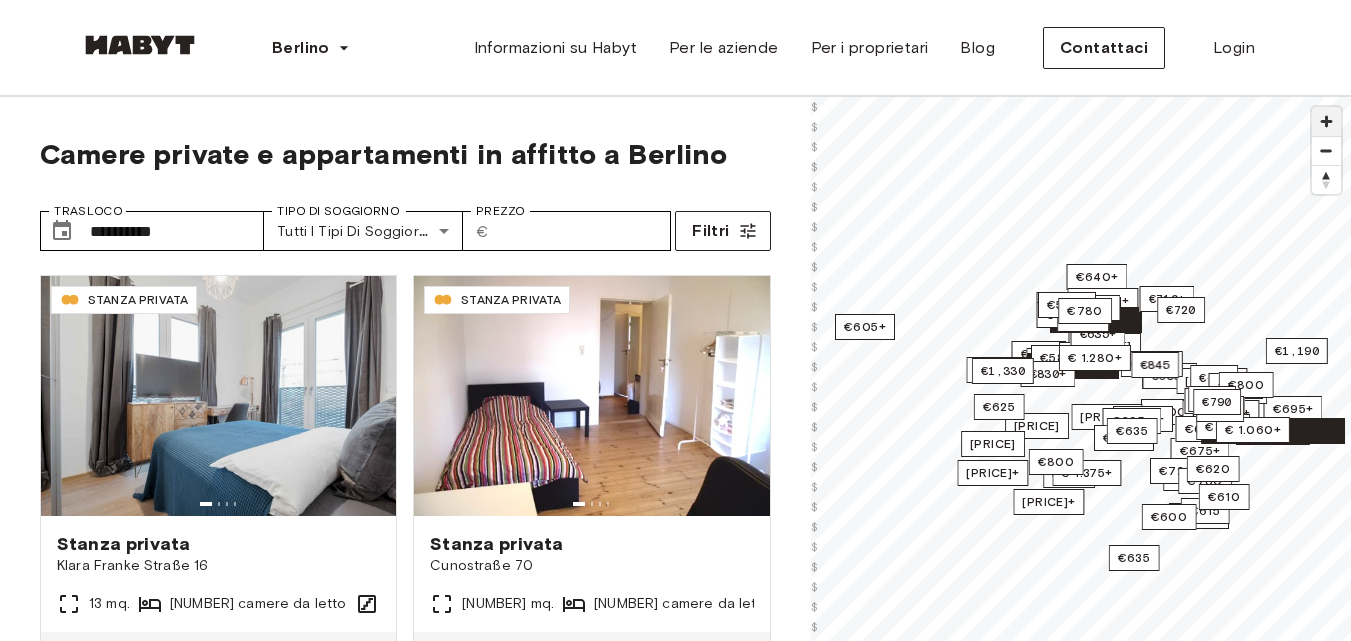 click at bounding box center (1326, 121) 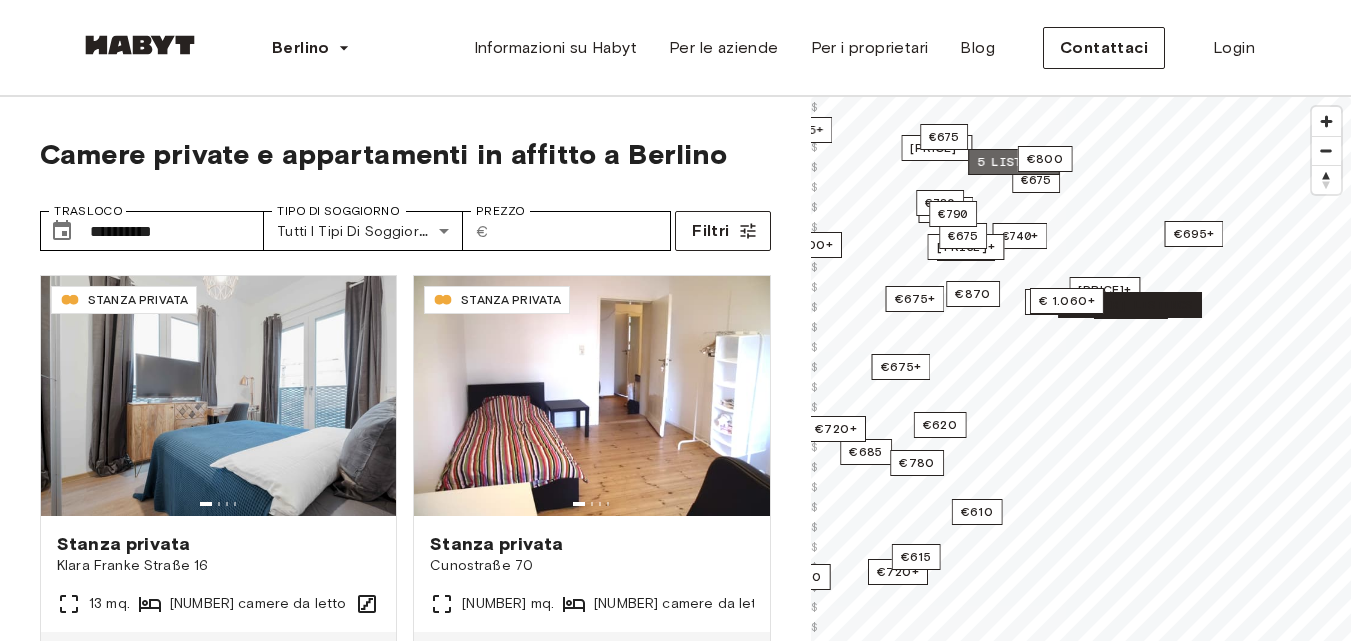 click on "5 listings" at bounding box center [1014, 162] 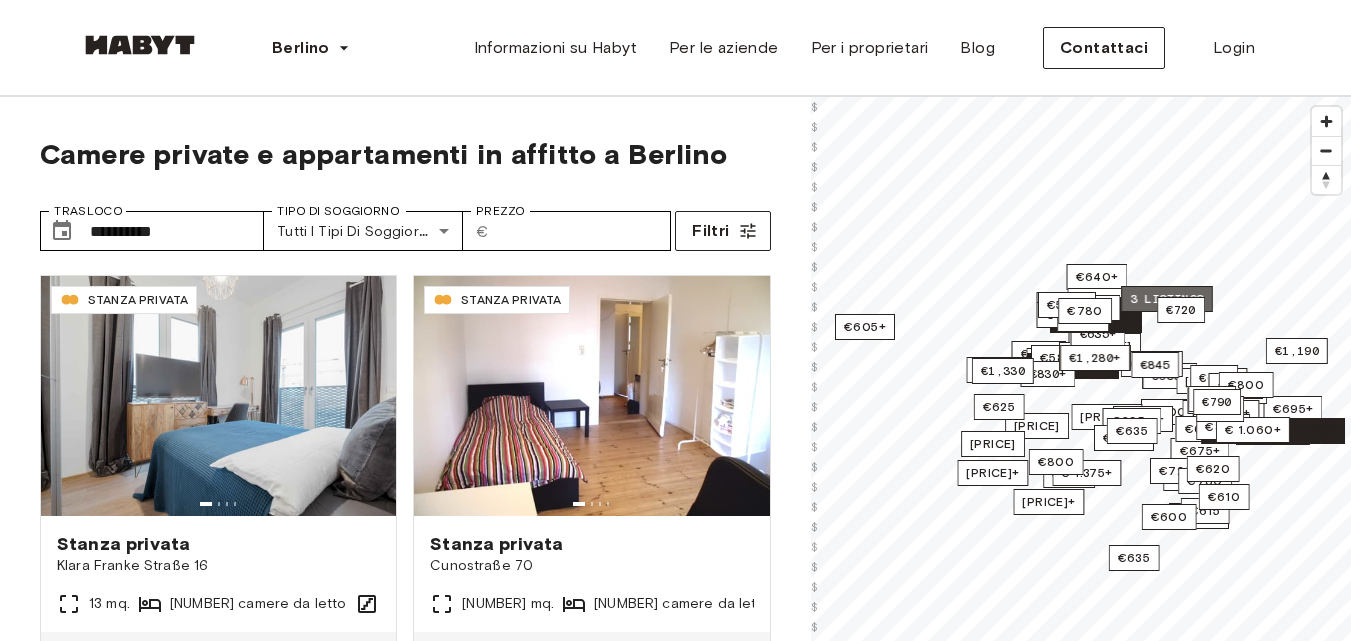 click on "3 listings" at bounding box center (1167, 299) 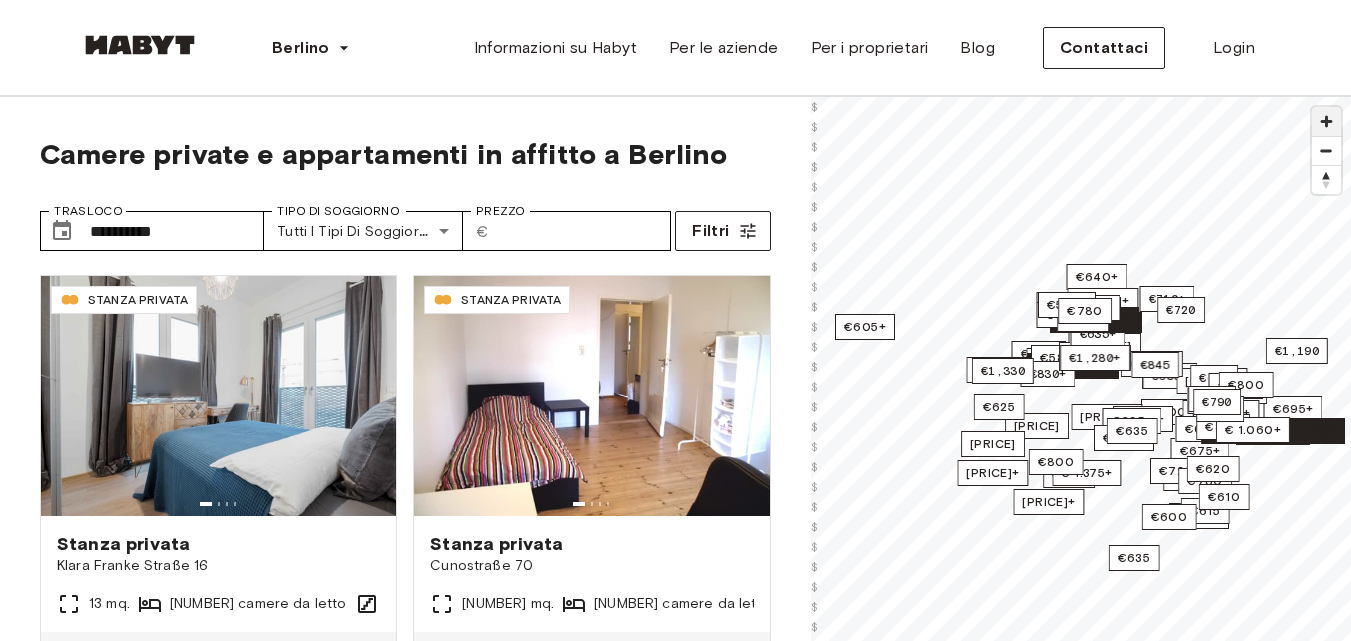 click at bounding box center [1326, 121] 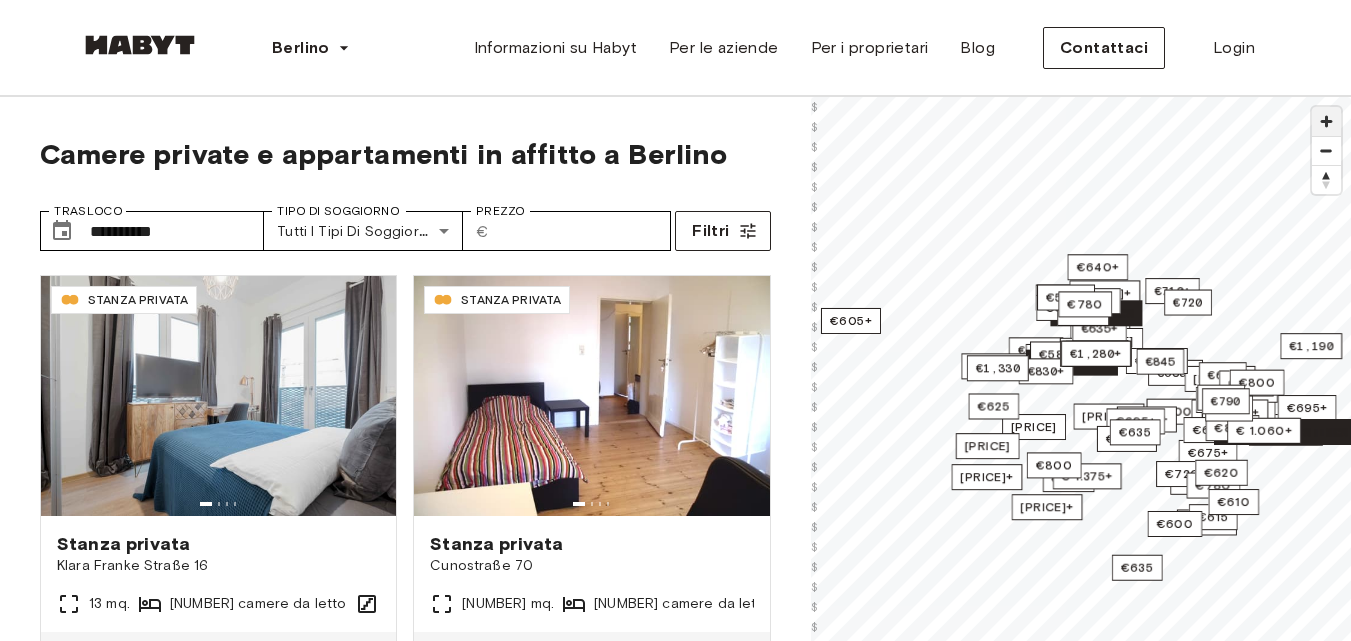 click at bounding box center (1326, 121) 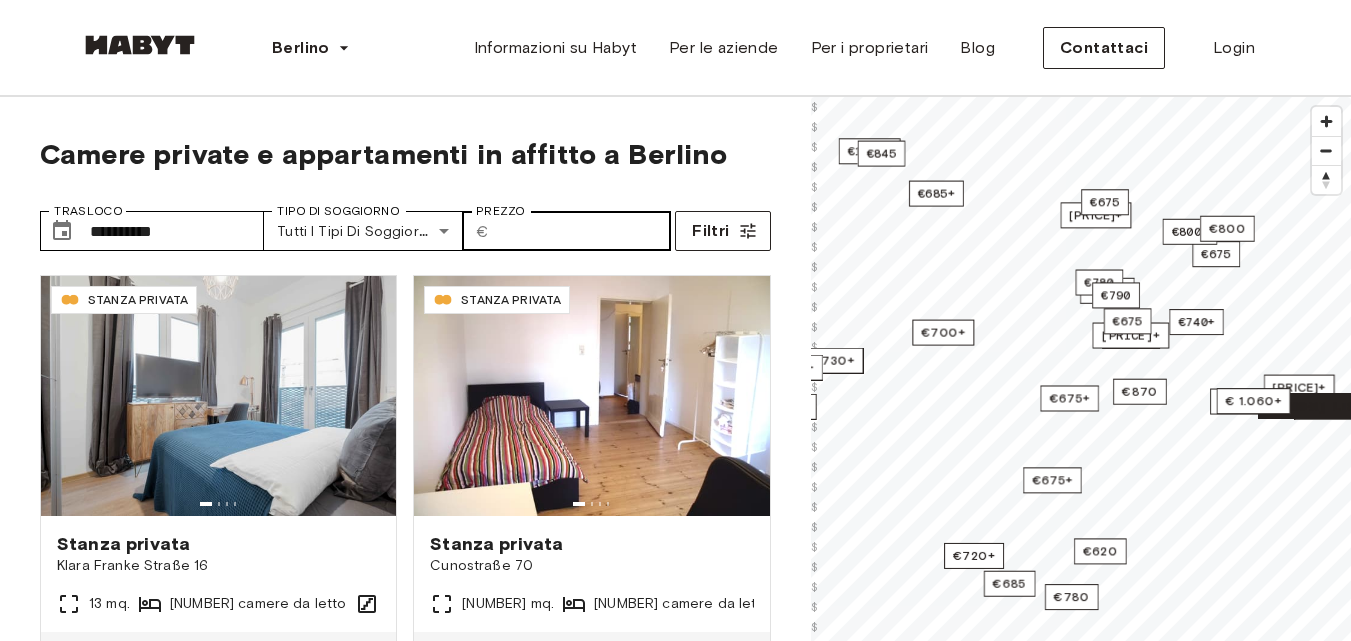 click on "**********" at bounding box center (675, 506) 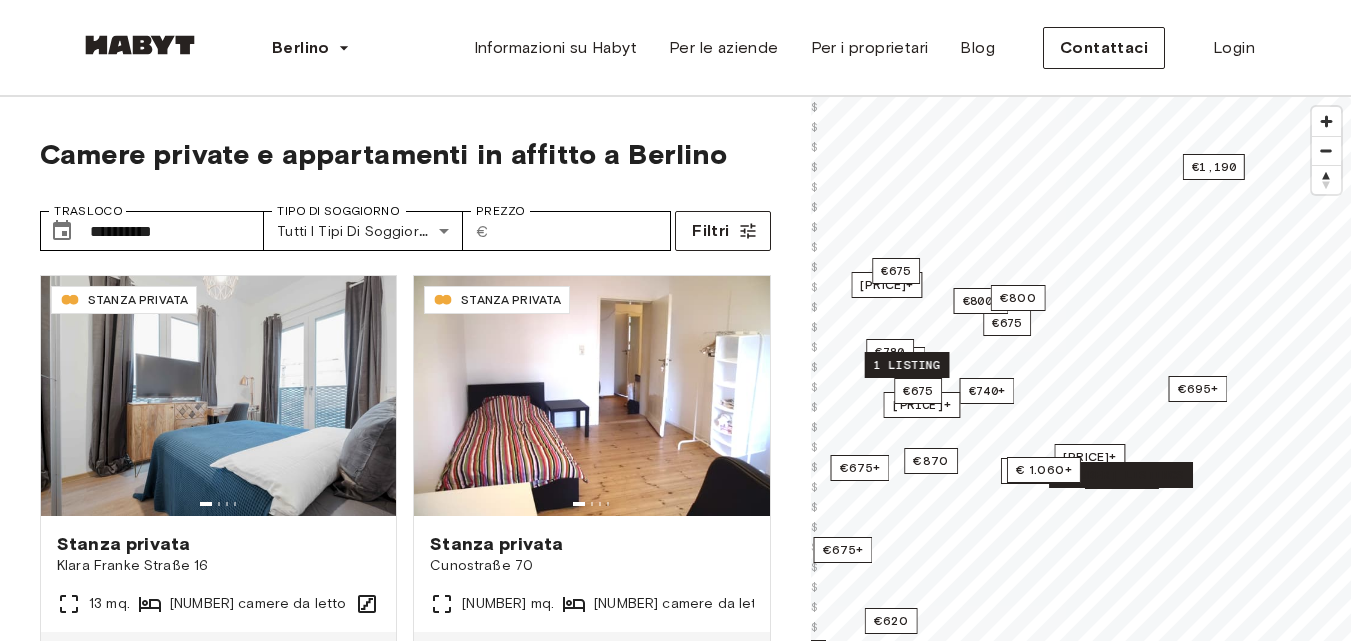 click on "1 listing" at bounding box center (906, 365) 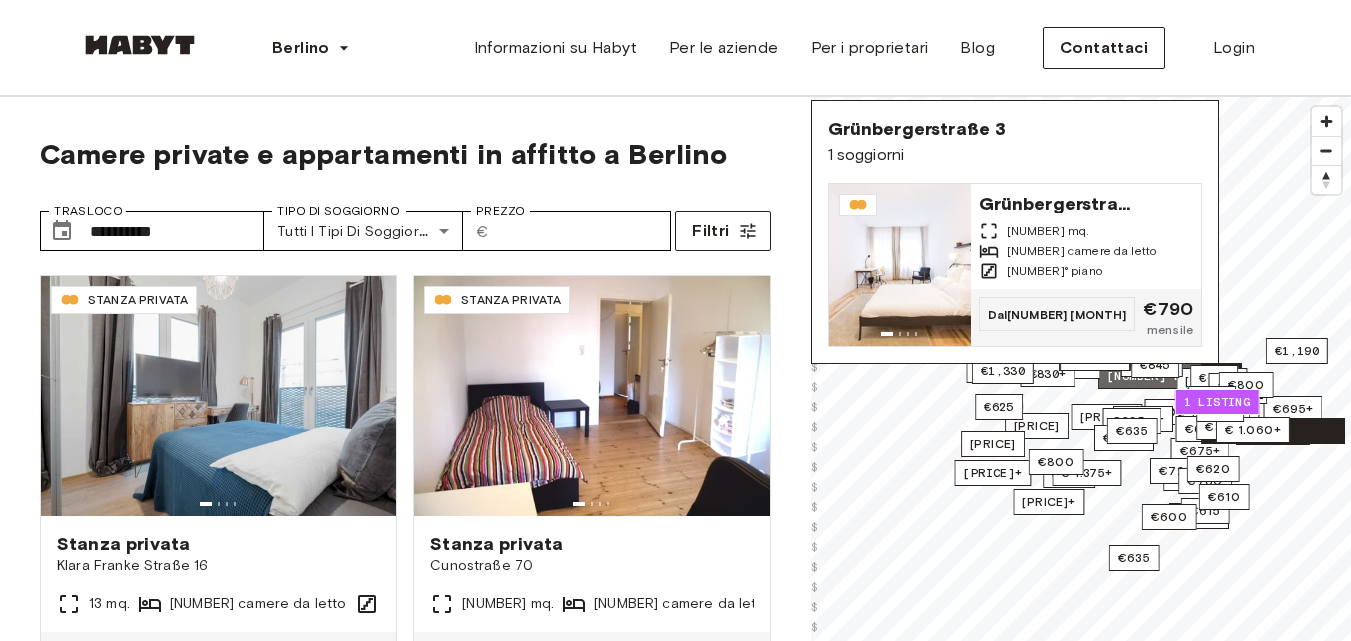 click on "[NUMBER] listings" at bounding box center (1170, 376) 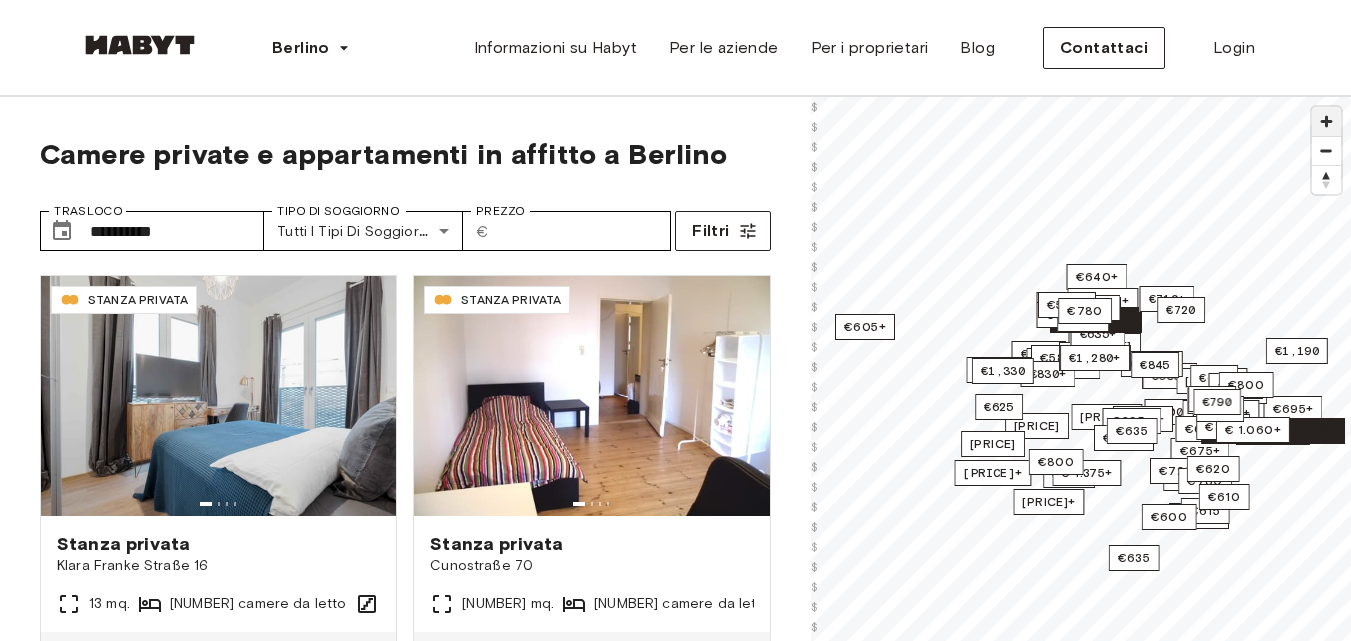 click at bounding box center [1326, 121] 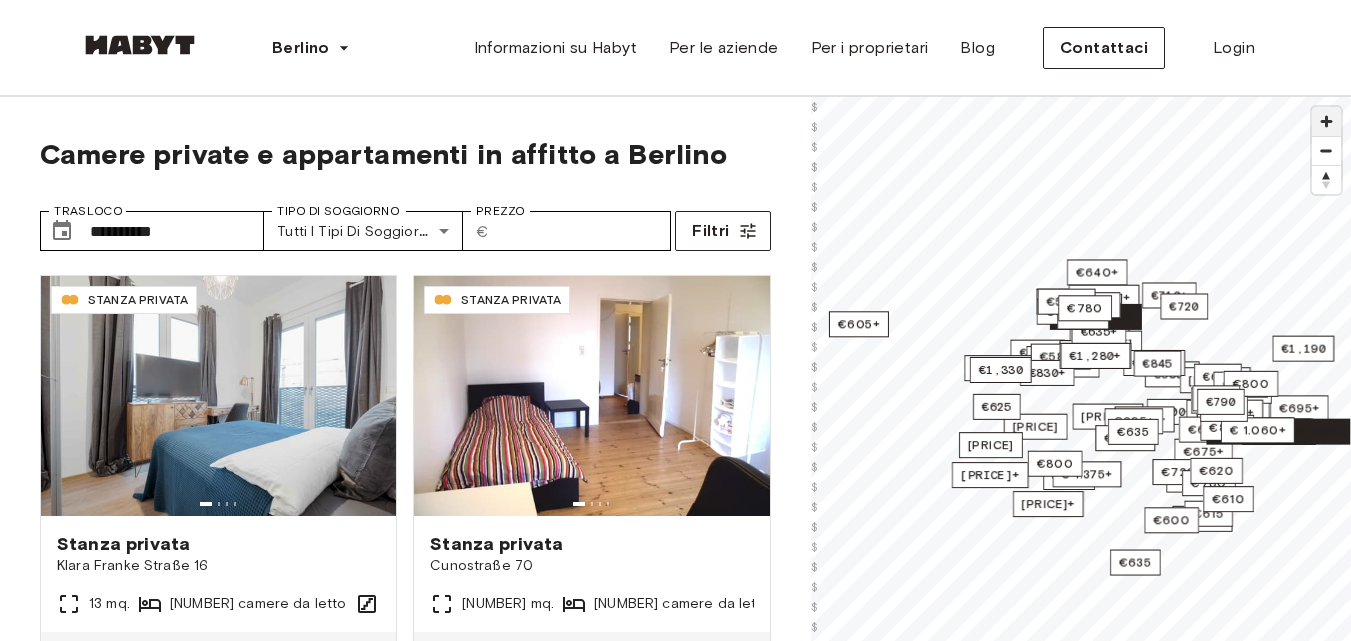 click at bounding box center (1326, 121) 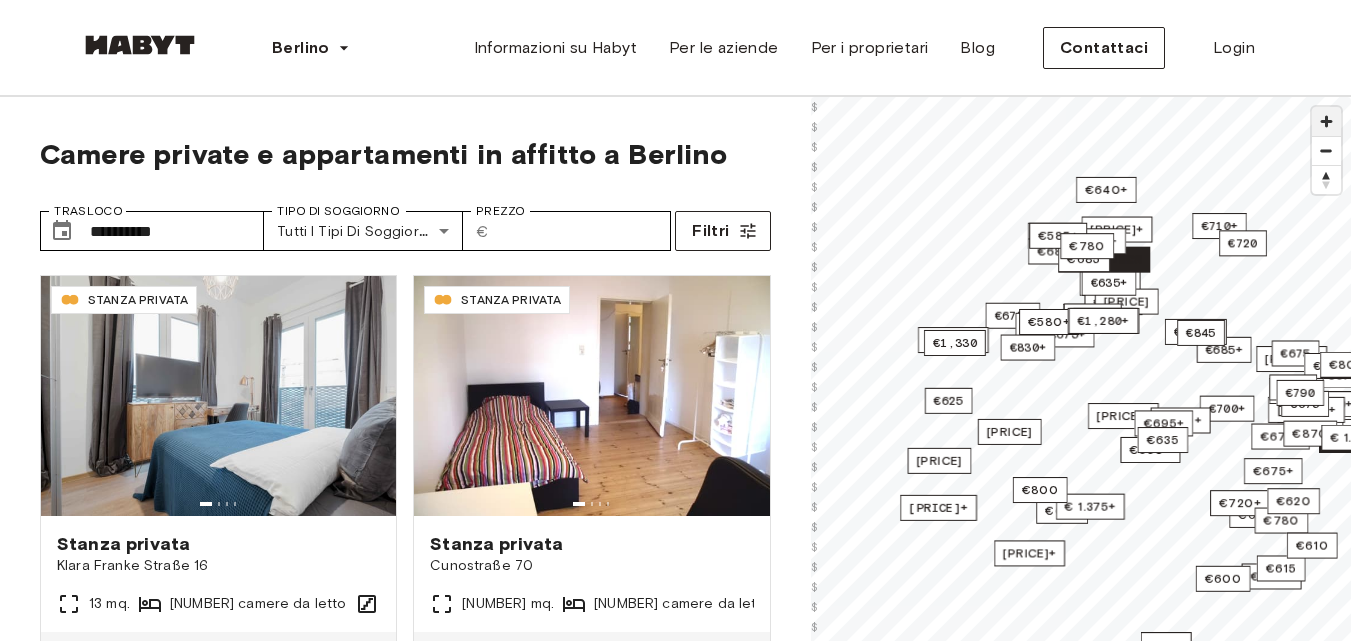 click at bounding box center (1326, 121) 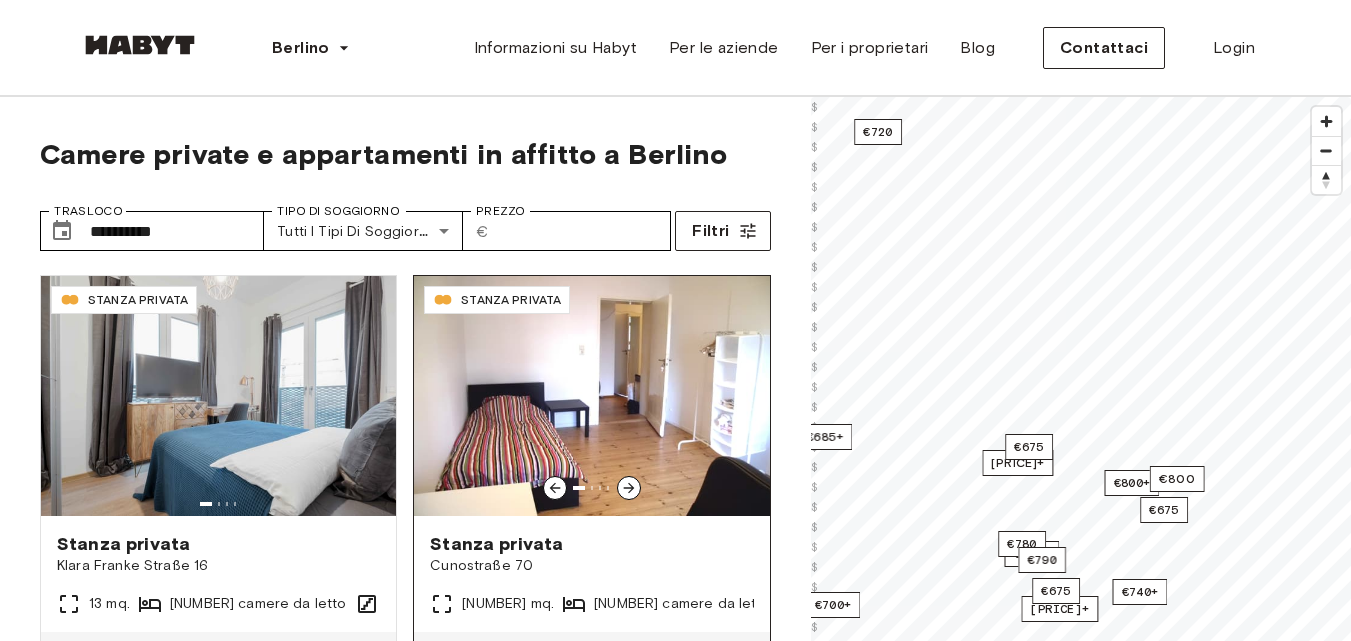 click on "**********" at bounding box center (675, 506) 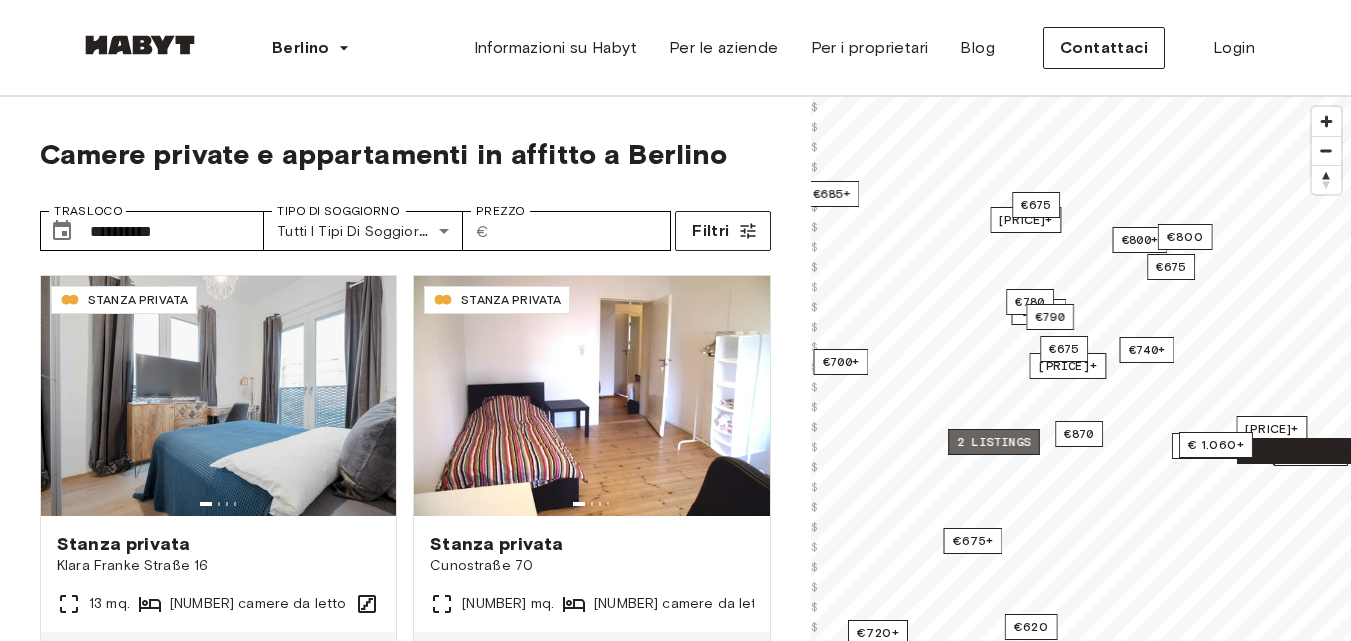 click on "2 listings" at bounding box center [994, 442] 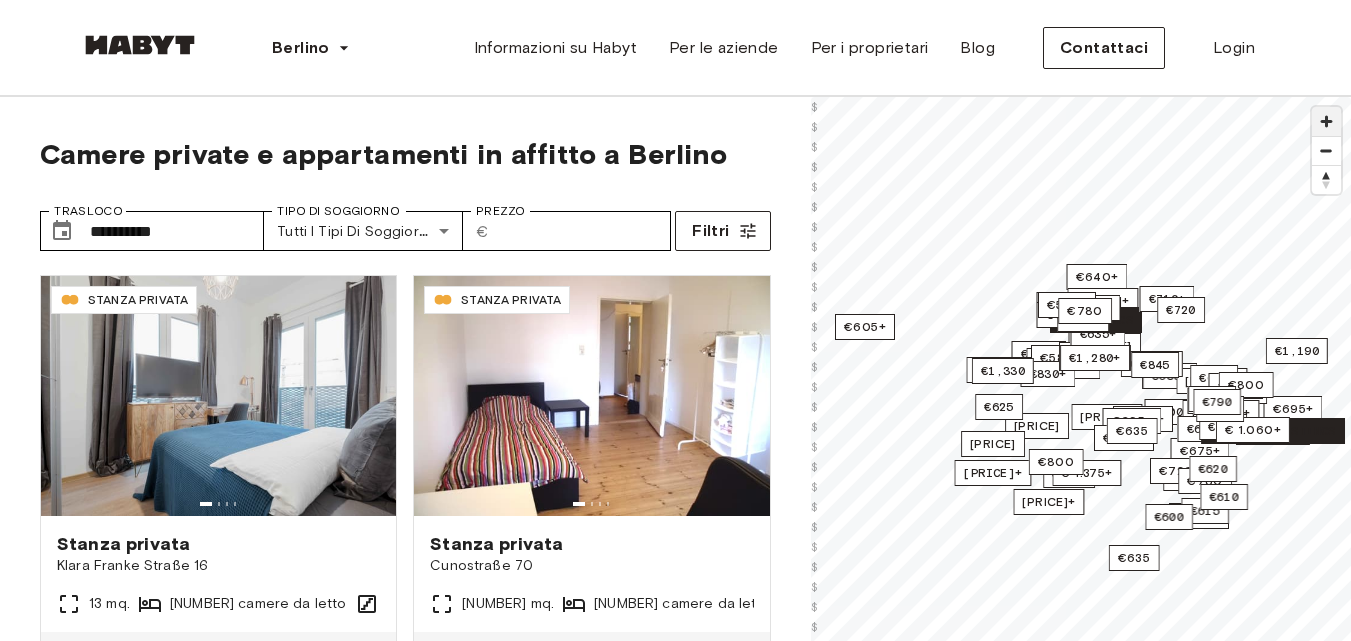 click at bounding box center (1326, 121) 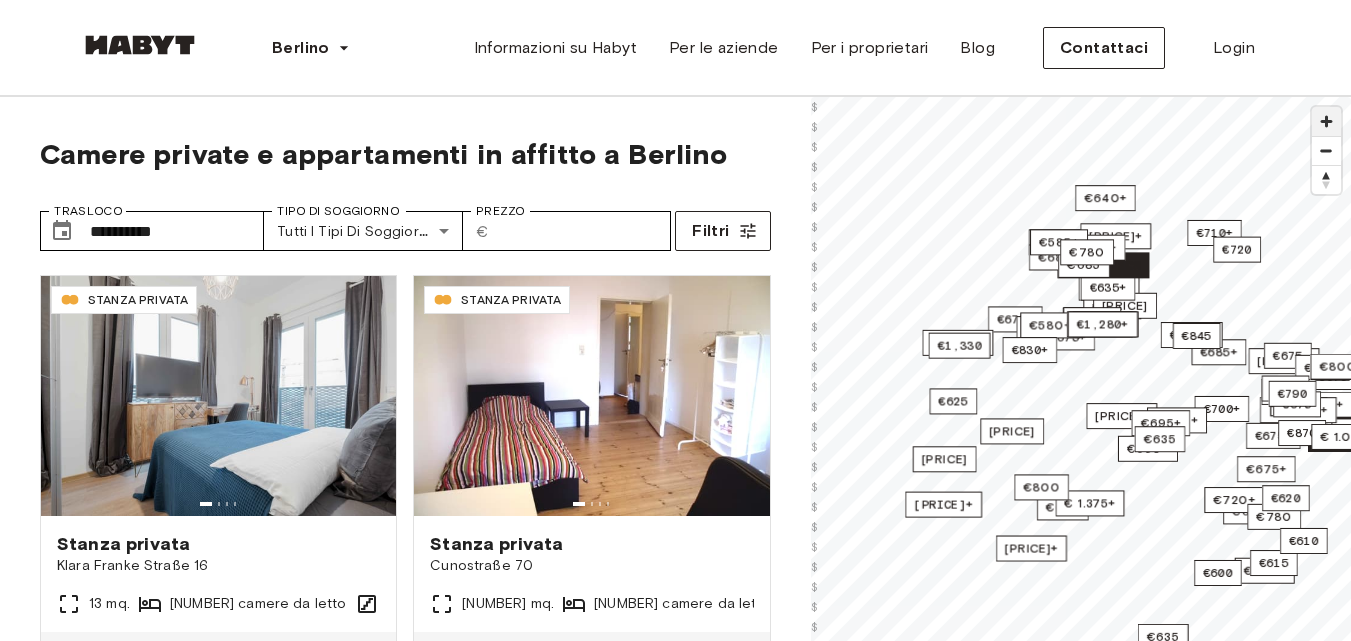 click at bounding box center (1326, 121) 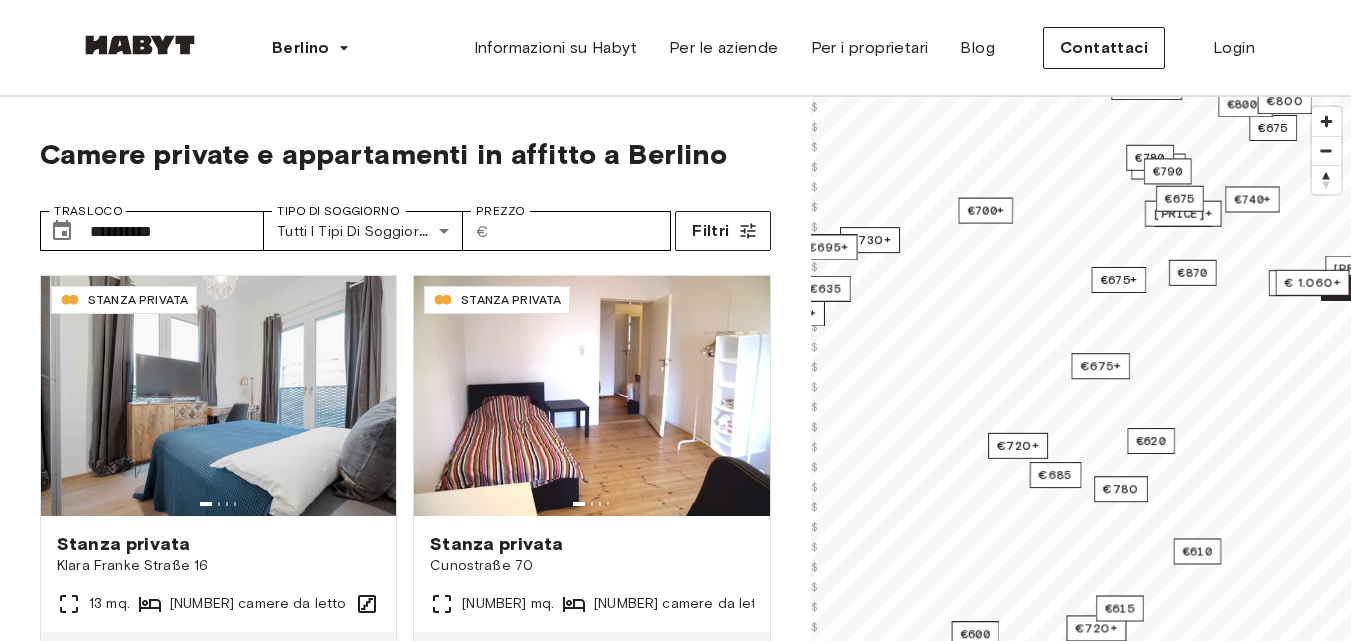 click on "**********" at bounding box center [675, 506] 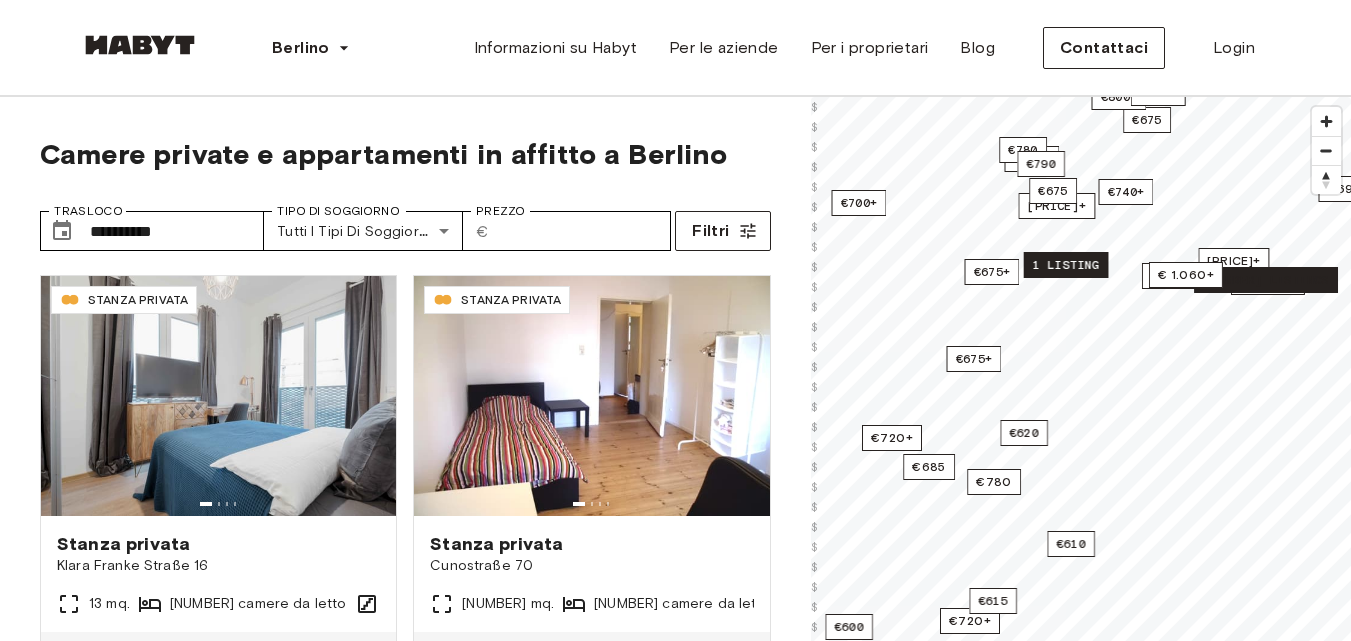 click on "1 listing" at bounding box center (1065, 265) 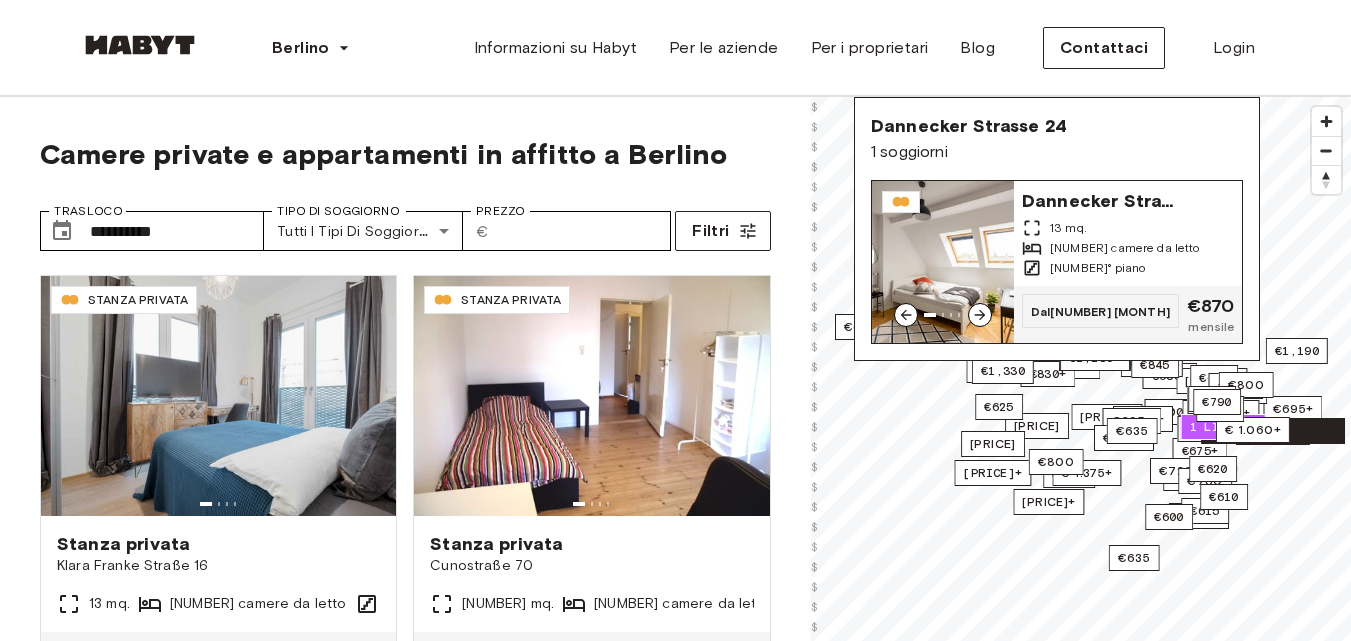 click at bounding box center [943, 262] 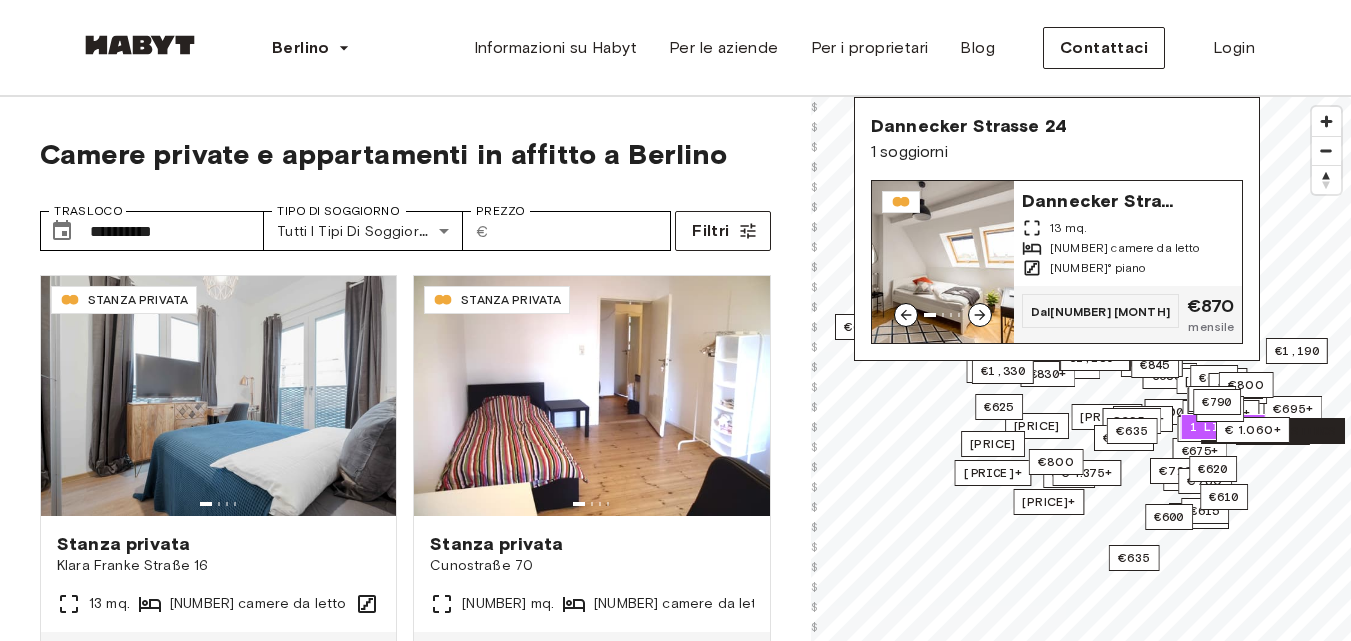 click at bounding box center [943, 262] 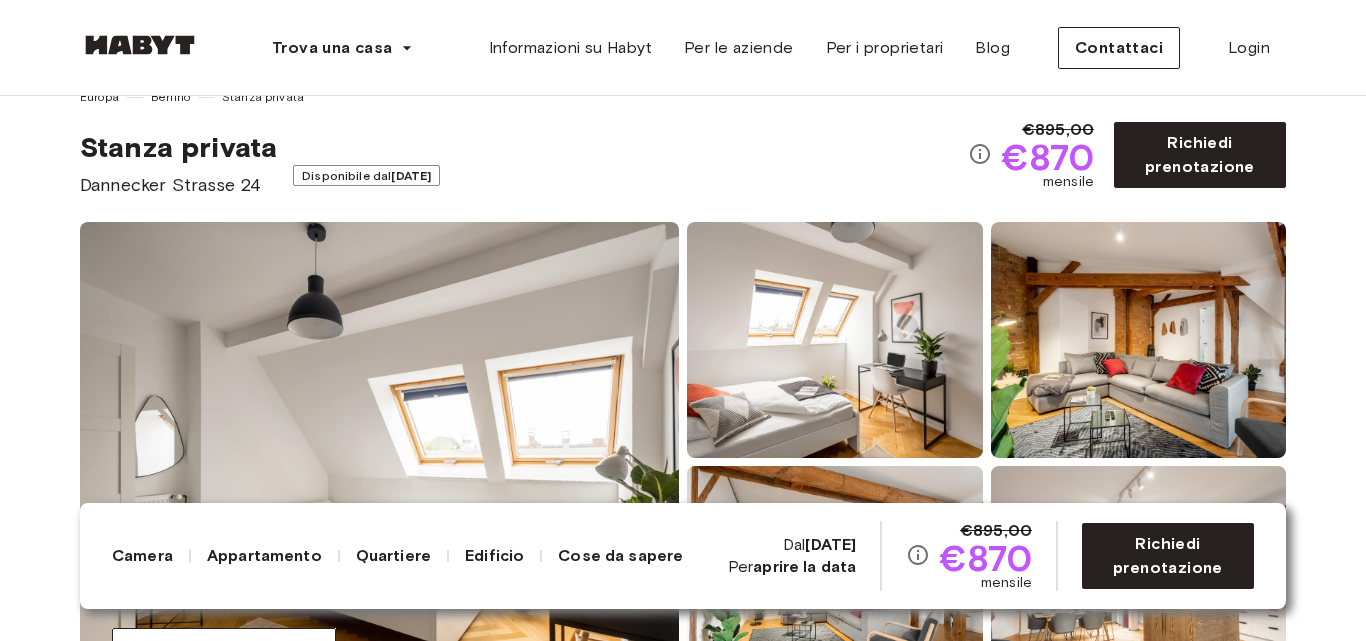 scroll, scrollTop: 40, scrollLeft: 0, axis: vertical 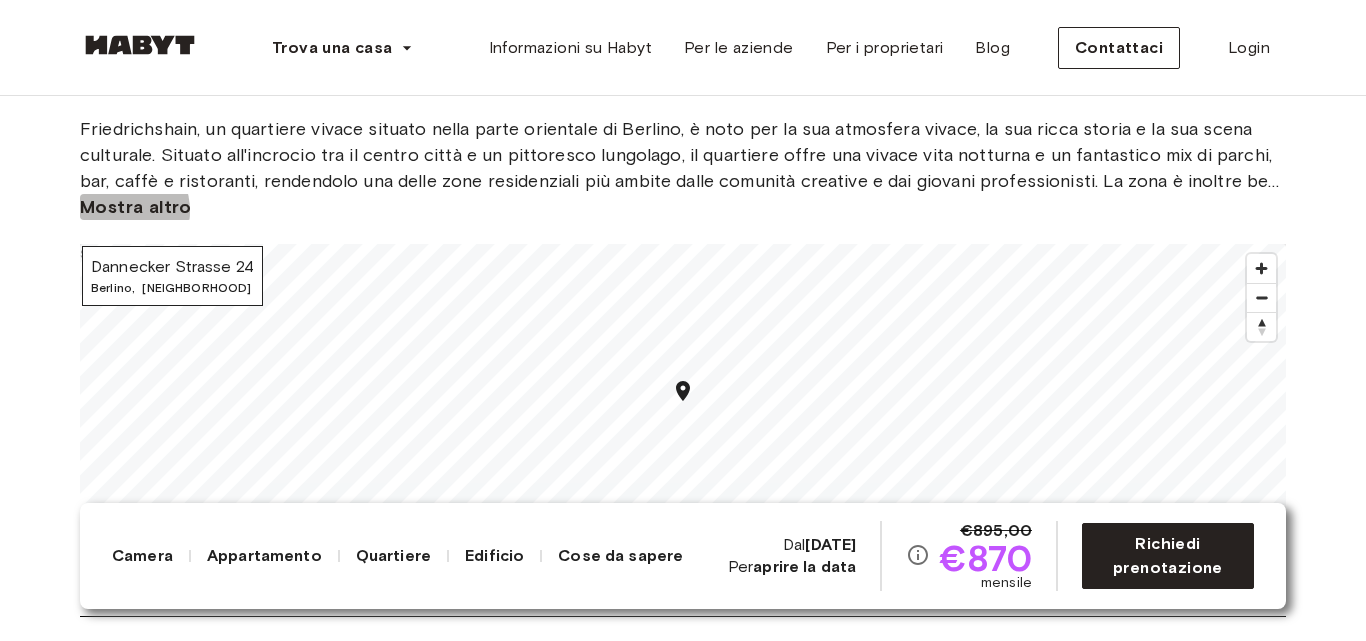 click on "Mostra altro" at bounding box center (136, 207) 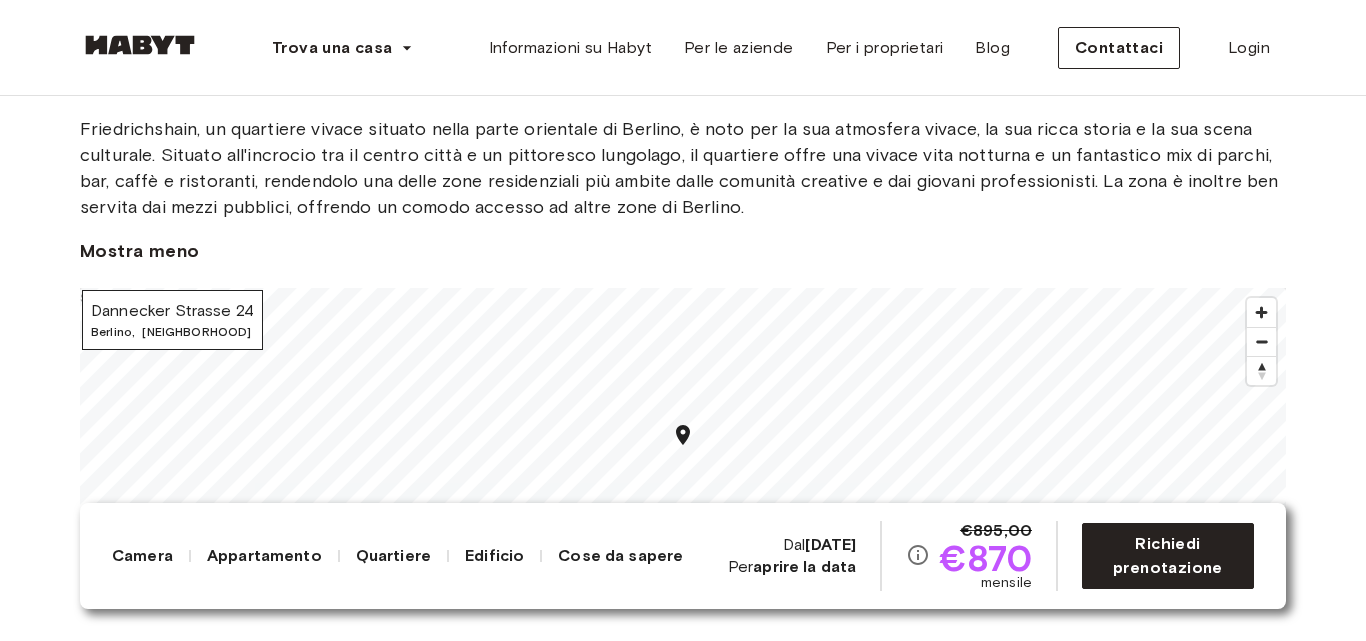 type 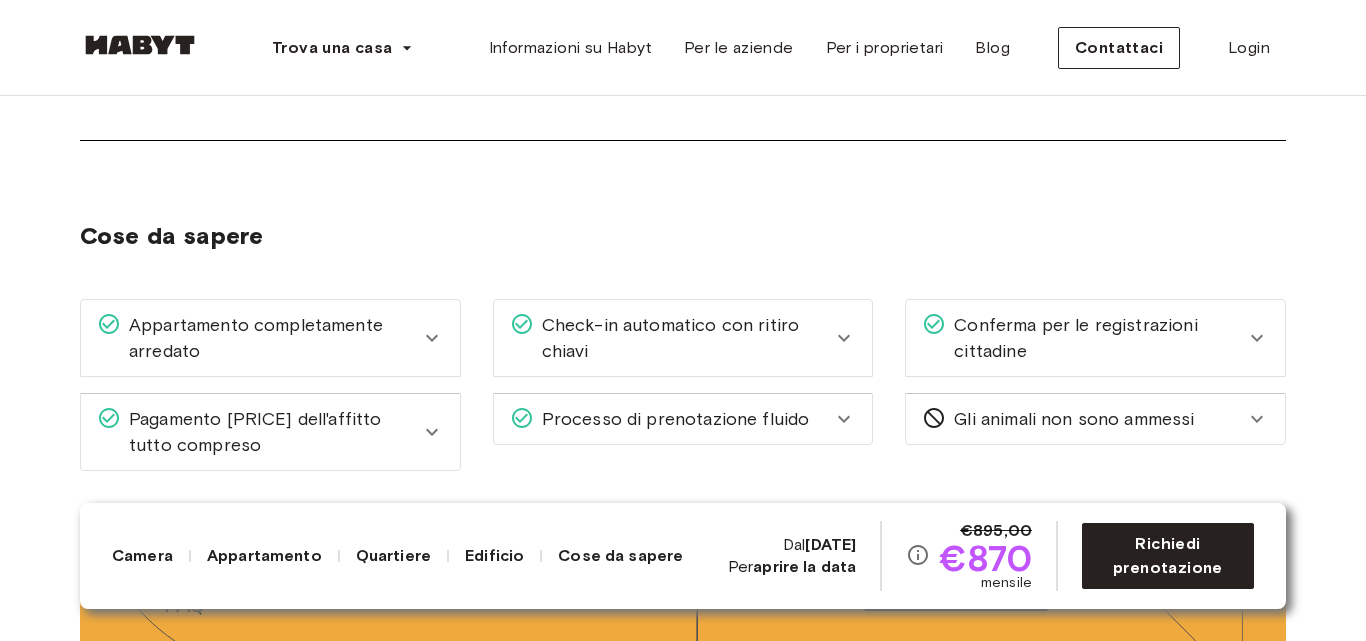 scroll, scrollTop: 2872, scrollLeft: 0, axis: vertical 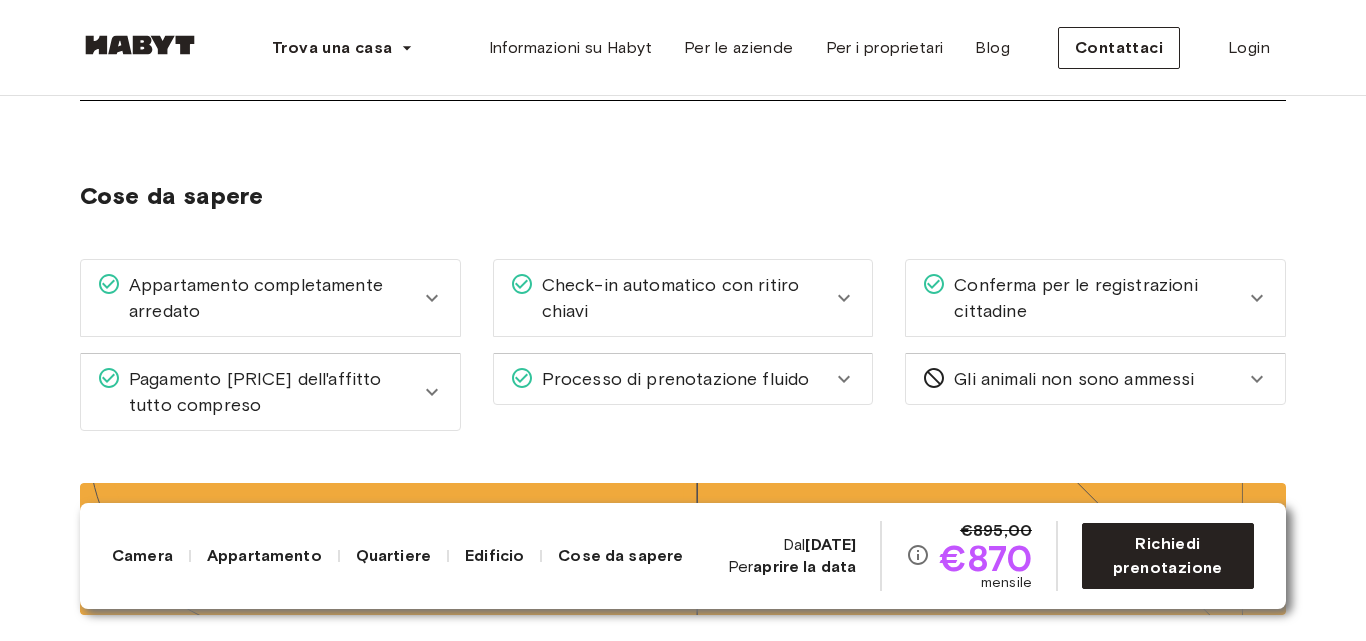 click 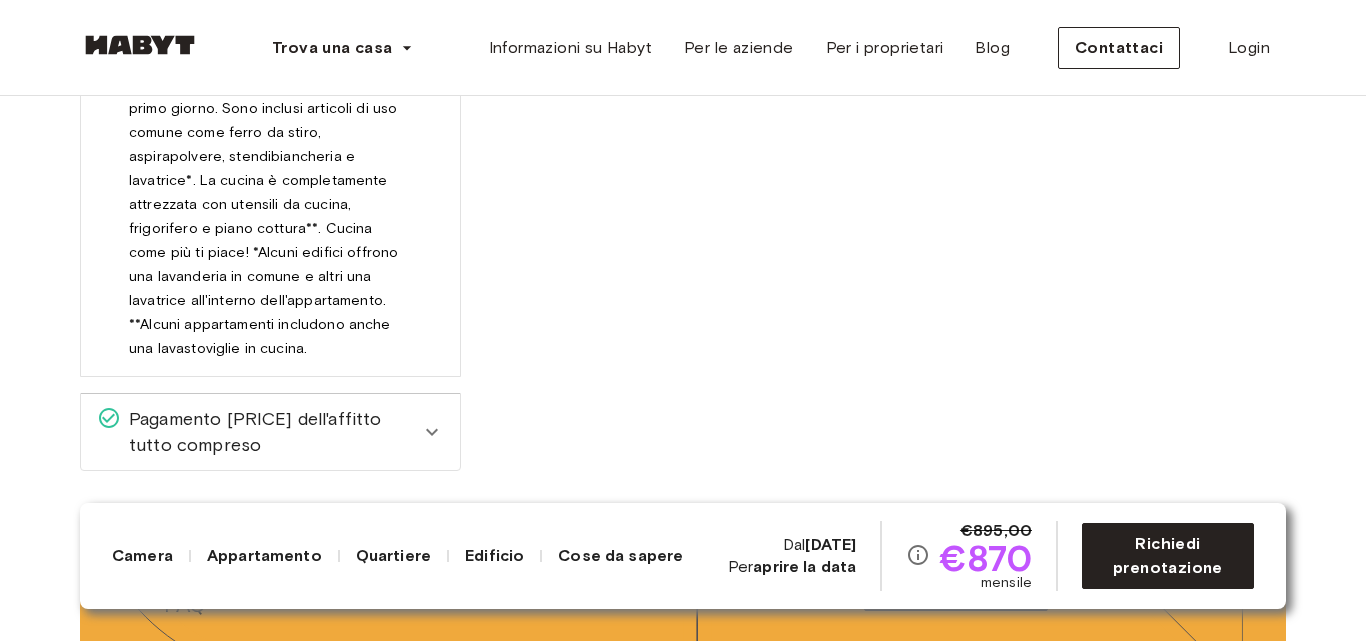 scroll, scrollTop: 3272, scrollLeft: 0, axis: vertical 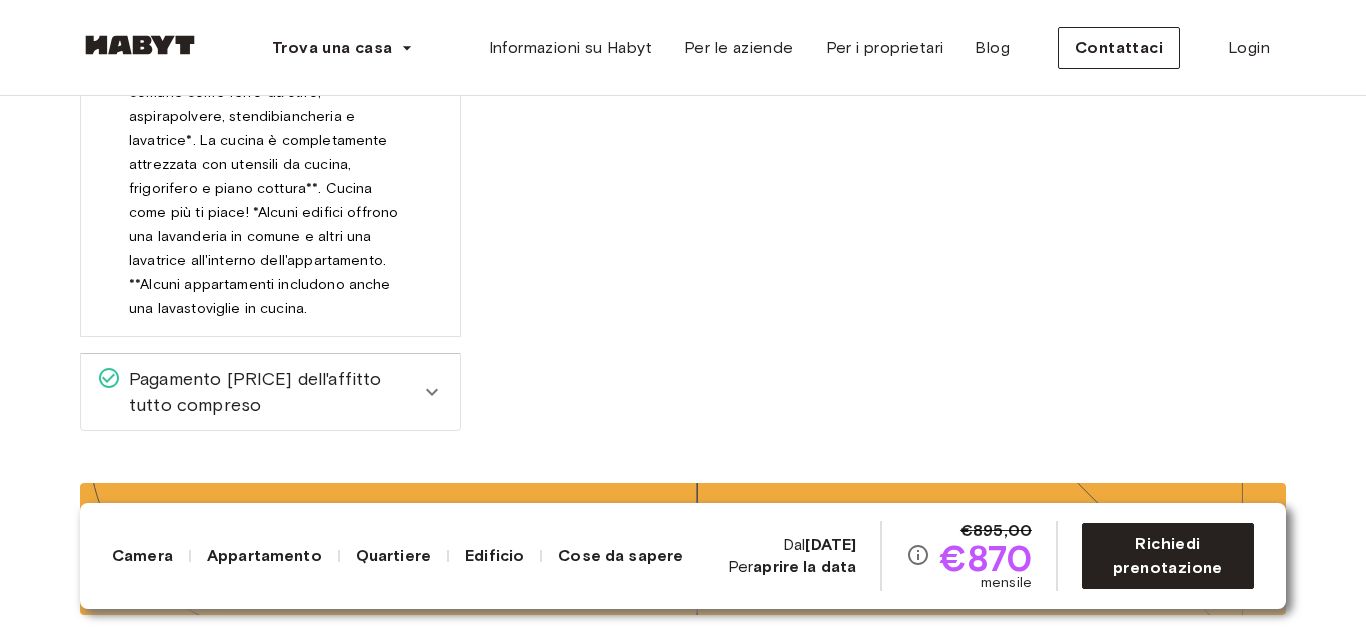 click 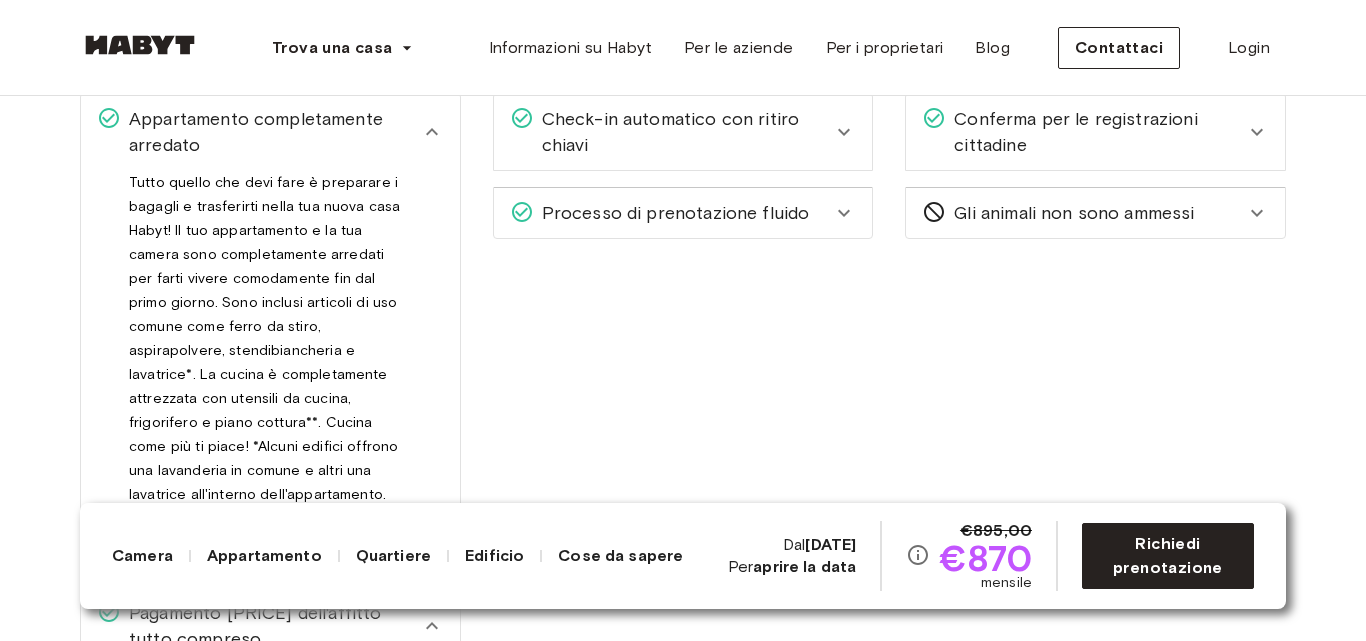 scroll, scrollTop: 2832, scrollLeft: 0, axis: vertical 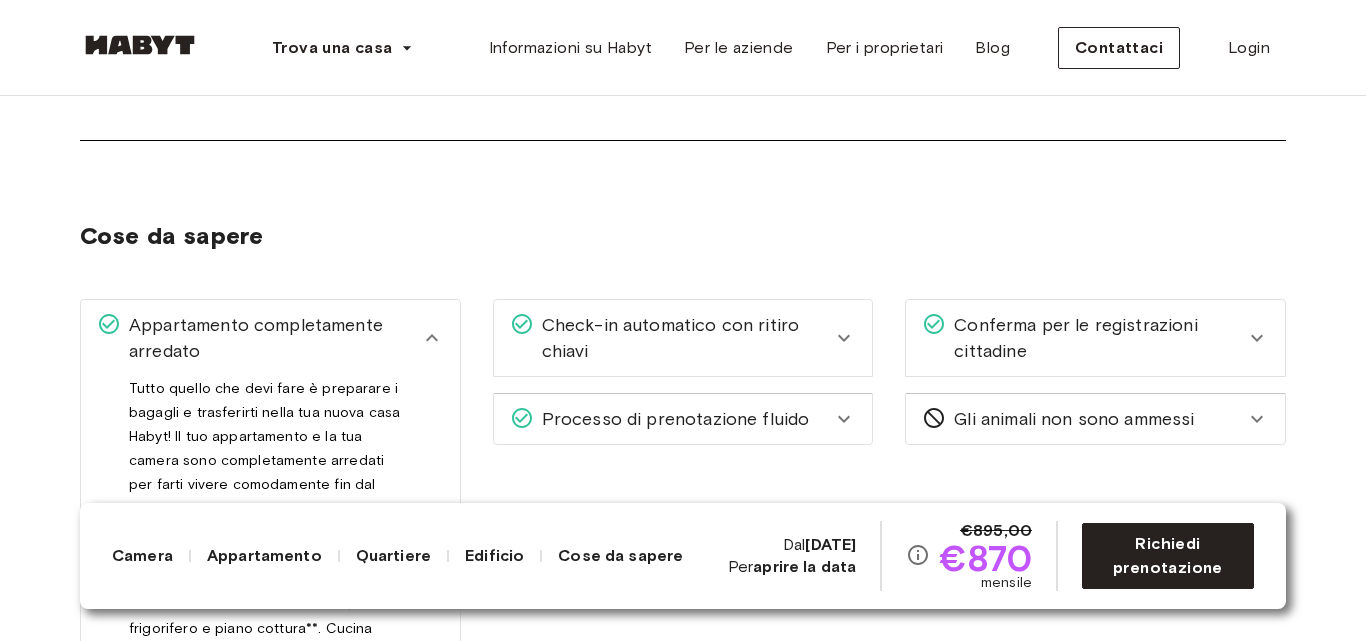 click 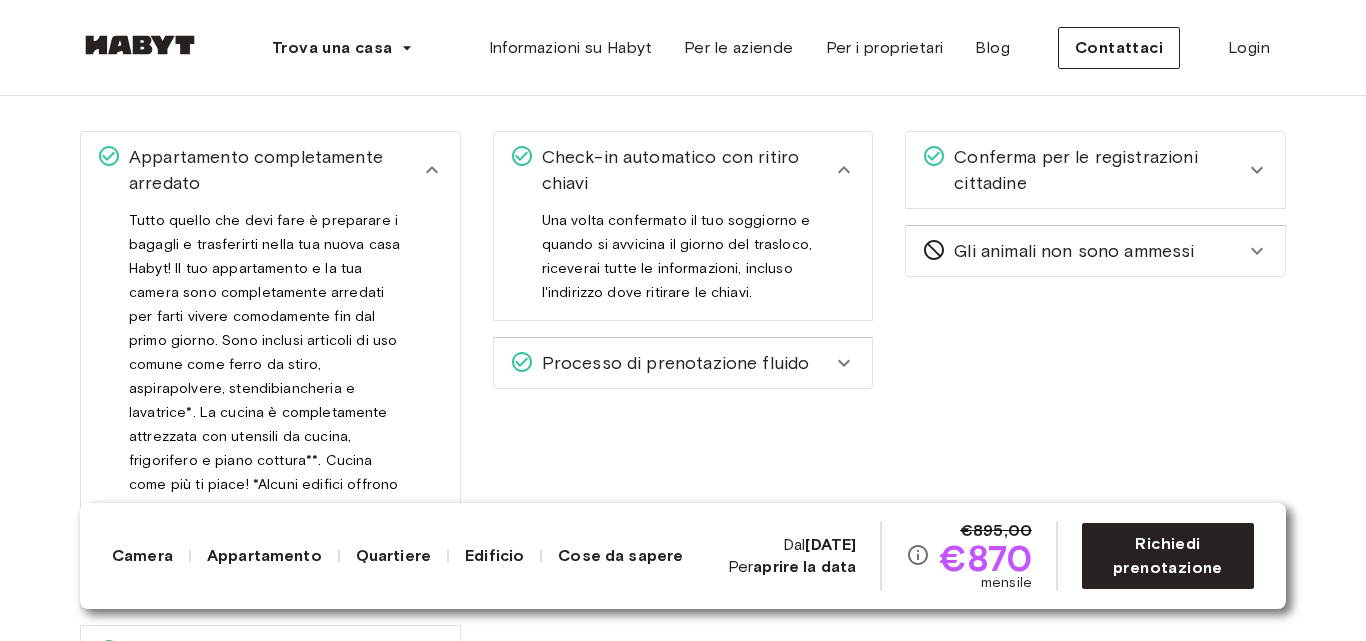 scroll, scrollTop: 3032, scrollLeft: 0, axis: vertical 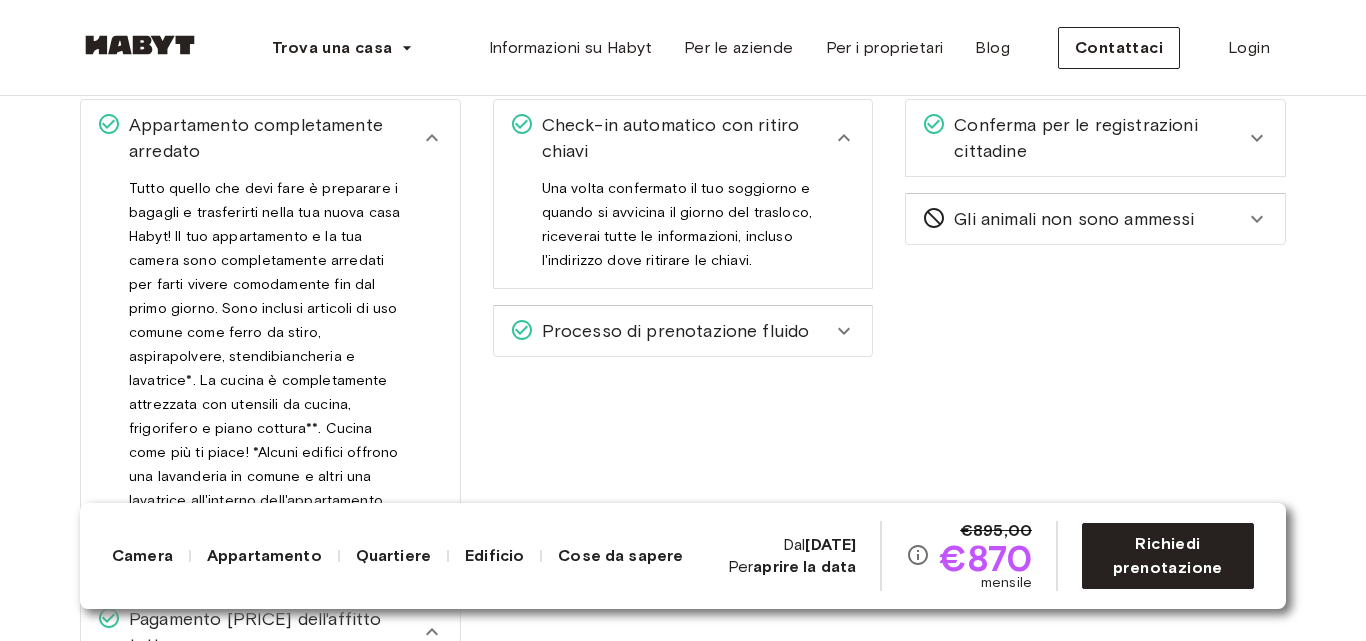 click 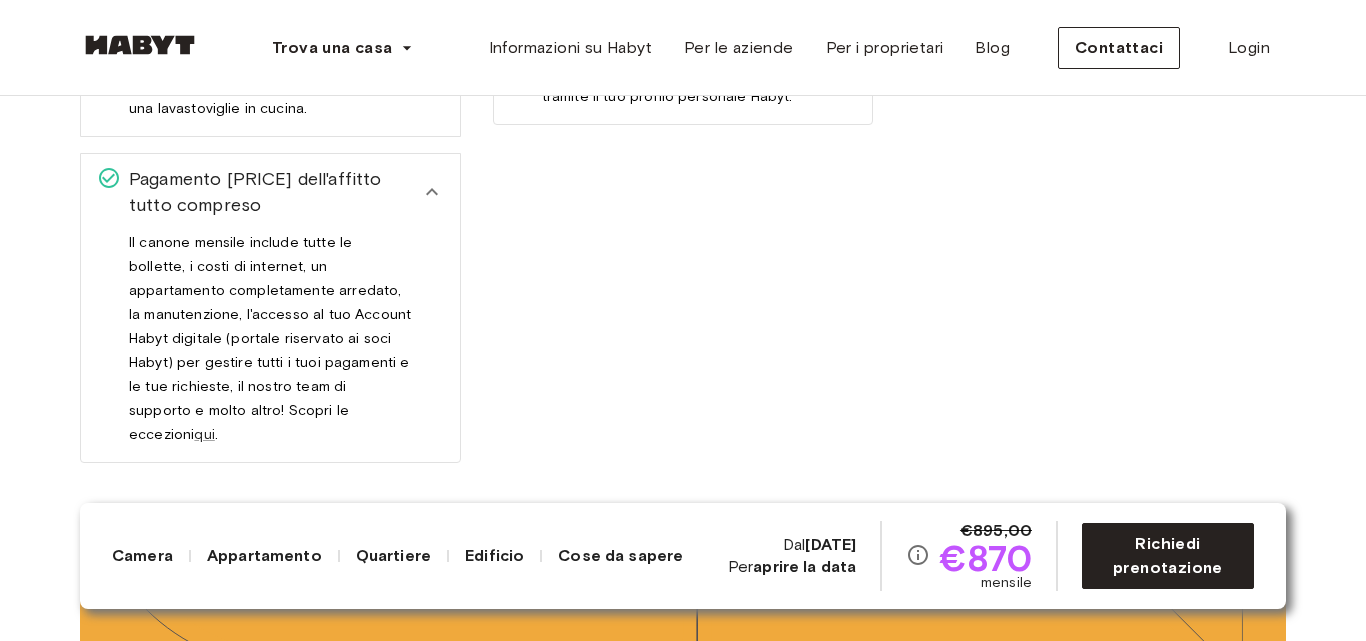 scroll, scrollTop: 3512, scrollLeft: 0, axis: vertical 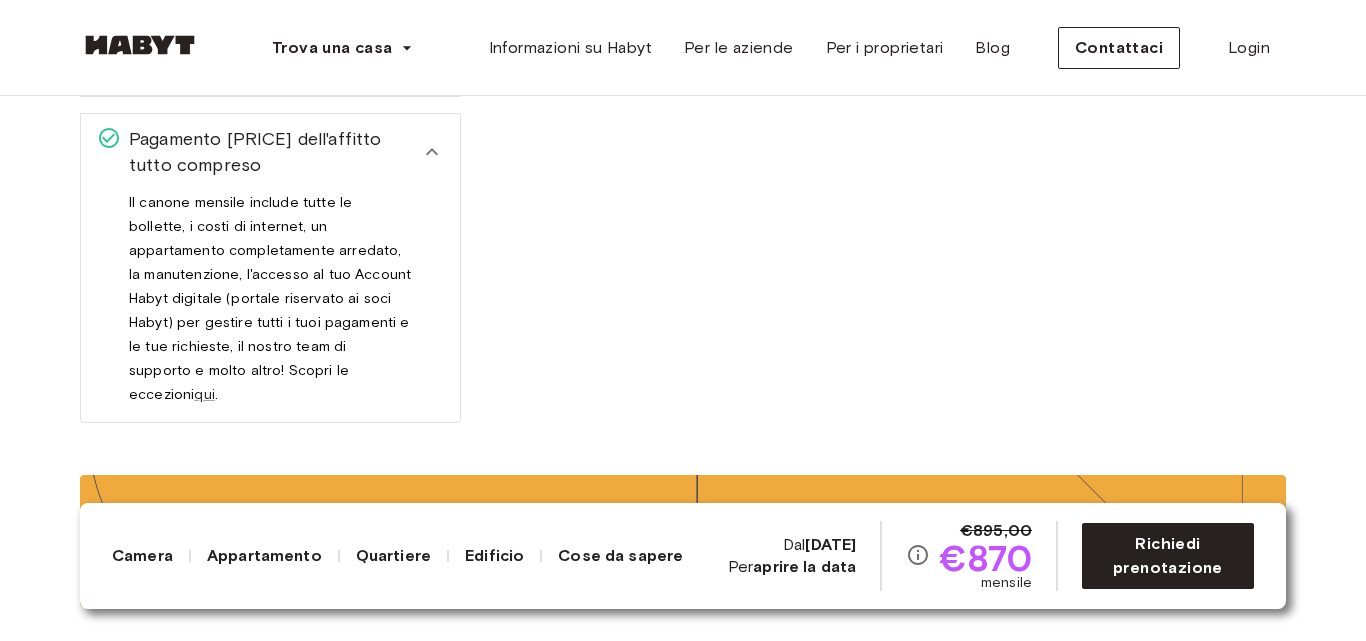 click on "Cose da sapere" at bounding box center [620, 555] 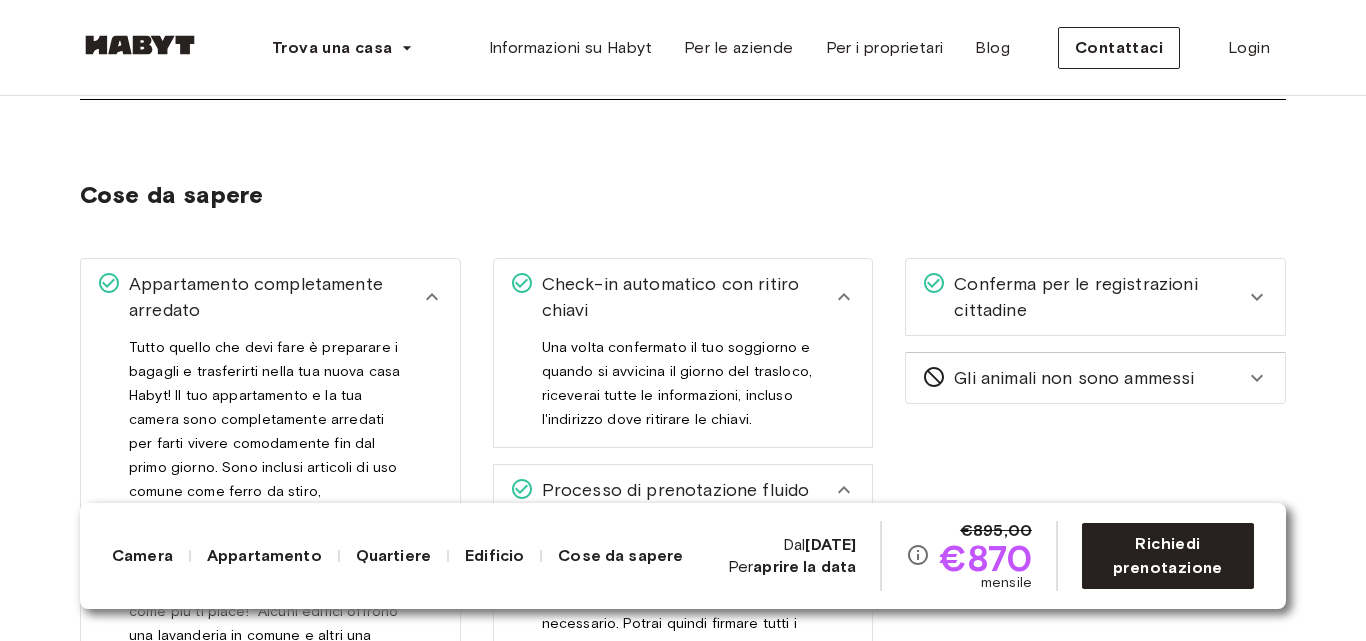 click on "Edificio" at bounding box center [494, 555] 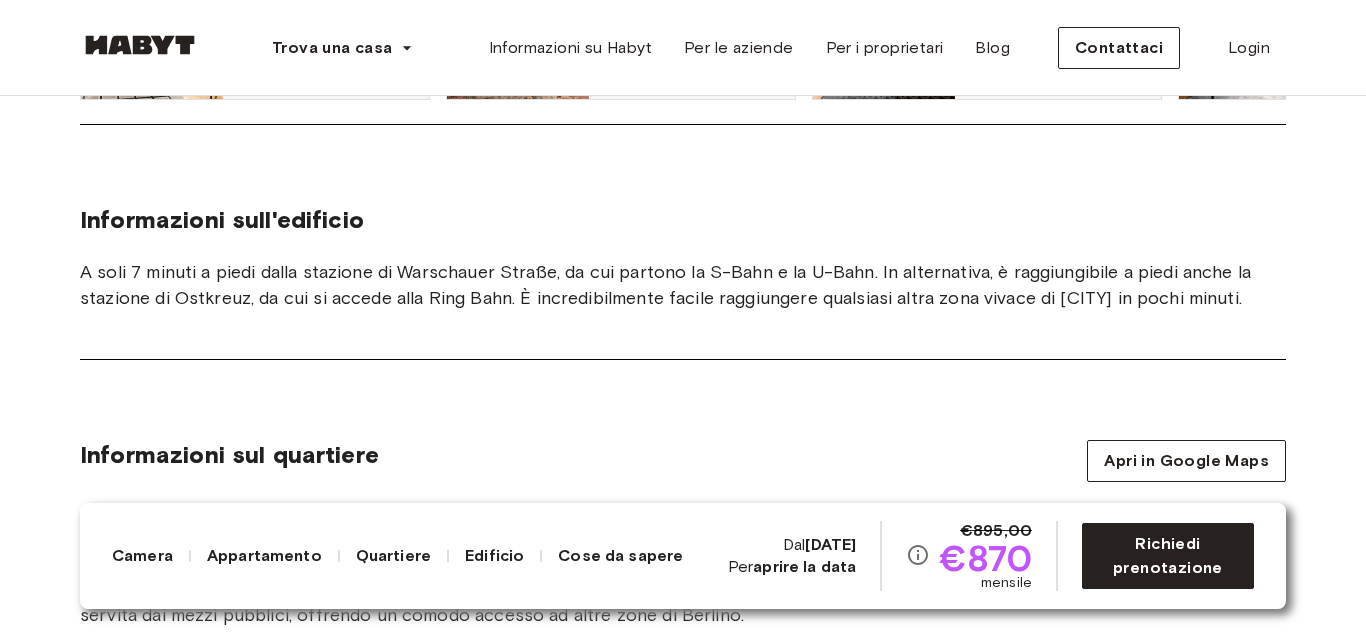 click on "Quartiere" at bounding box center (393, 555) 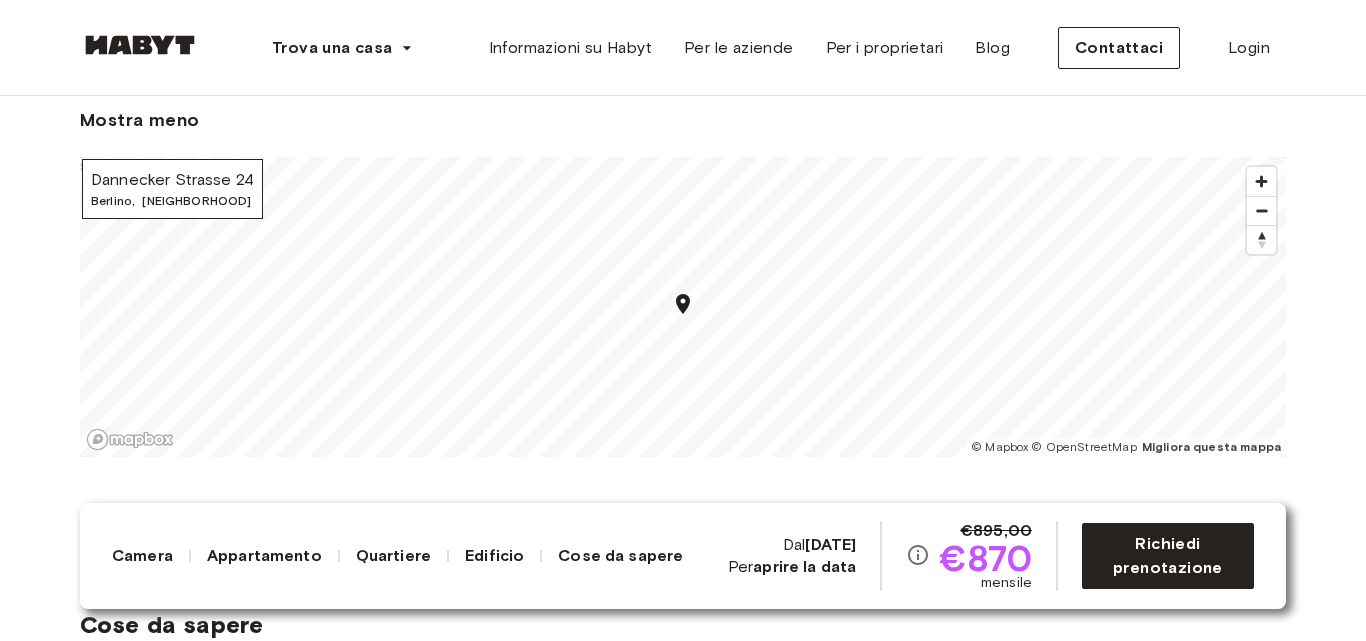 scroll, scrollTop: 2444, scrollLeft: 0, axis: vertical 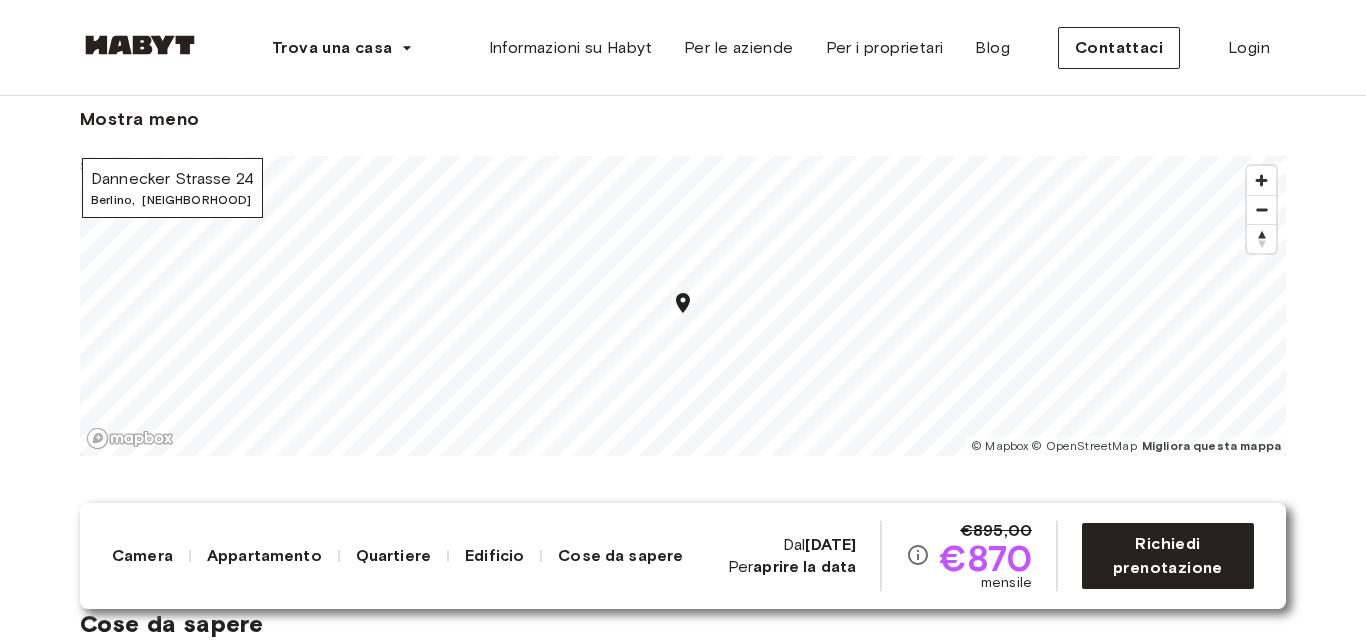 click 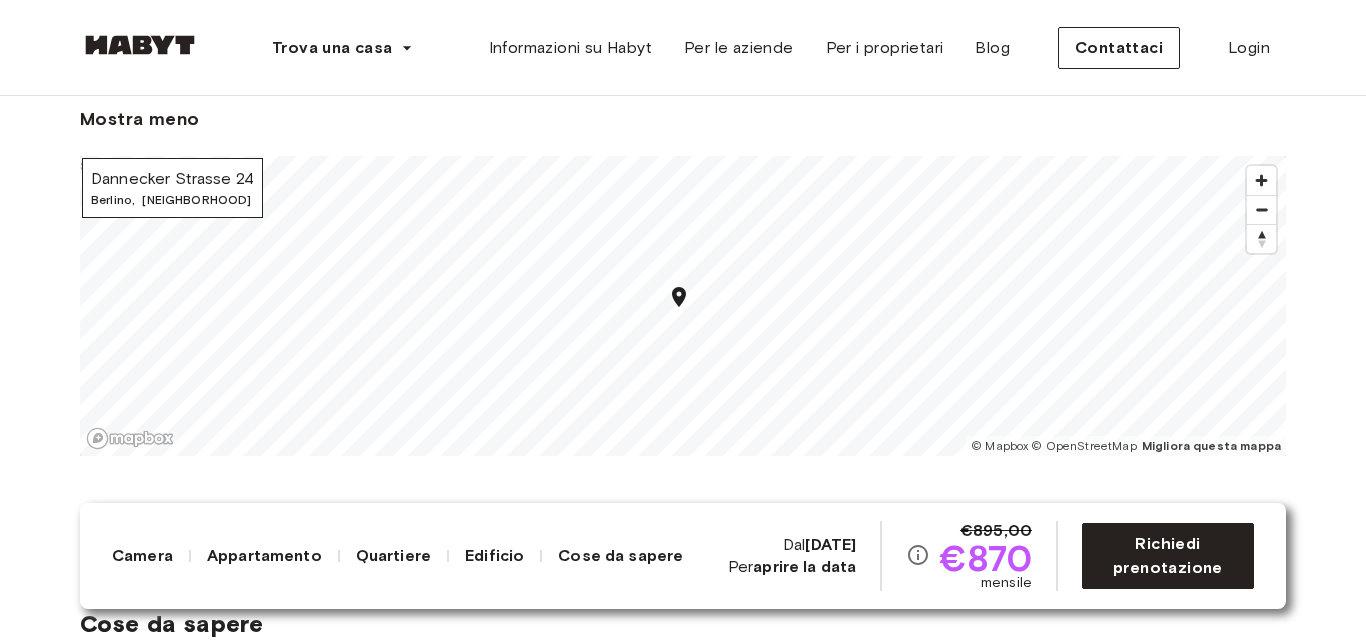 click 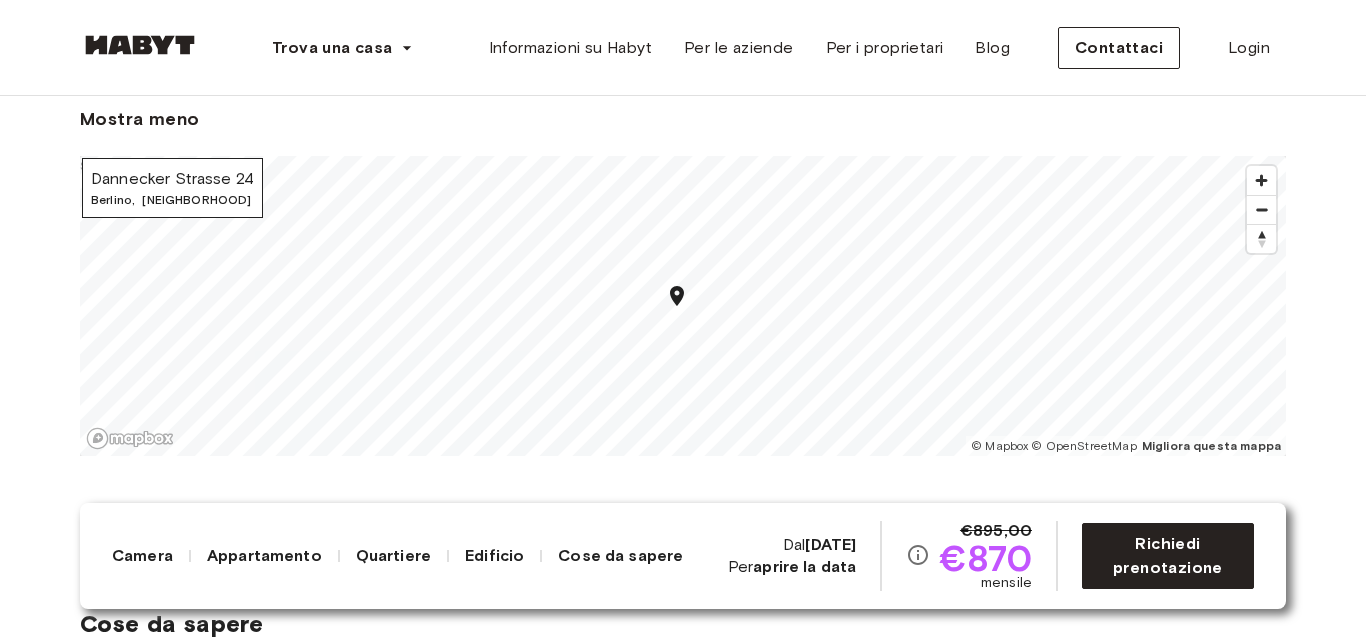 click 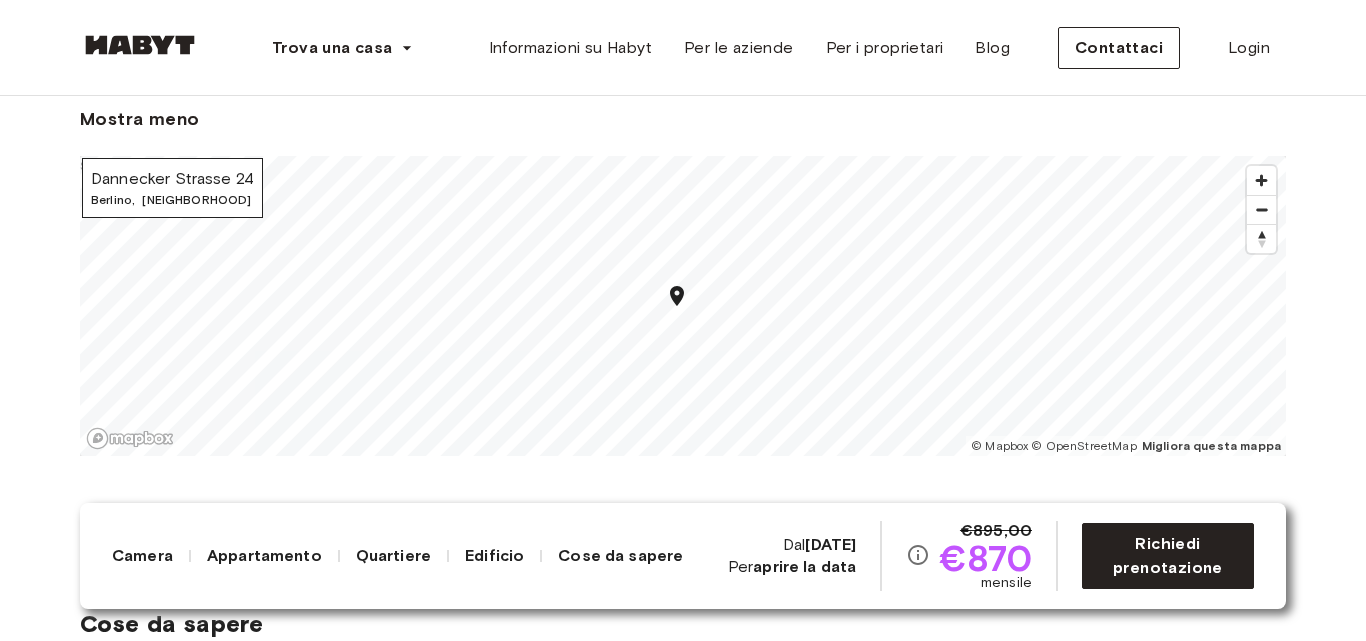 click 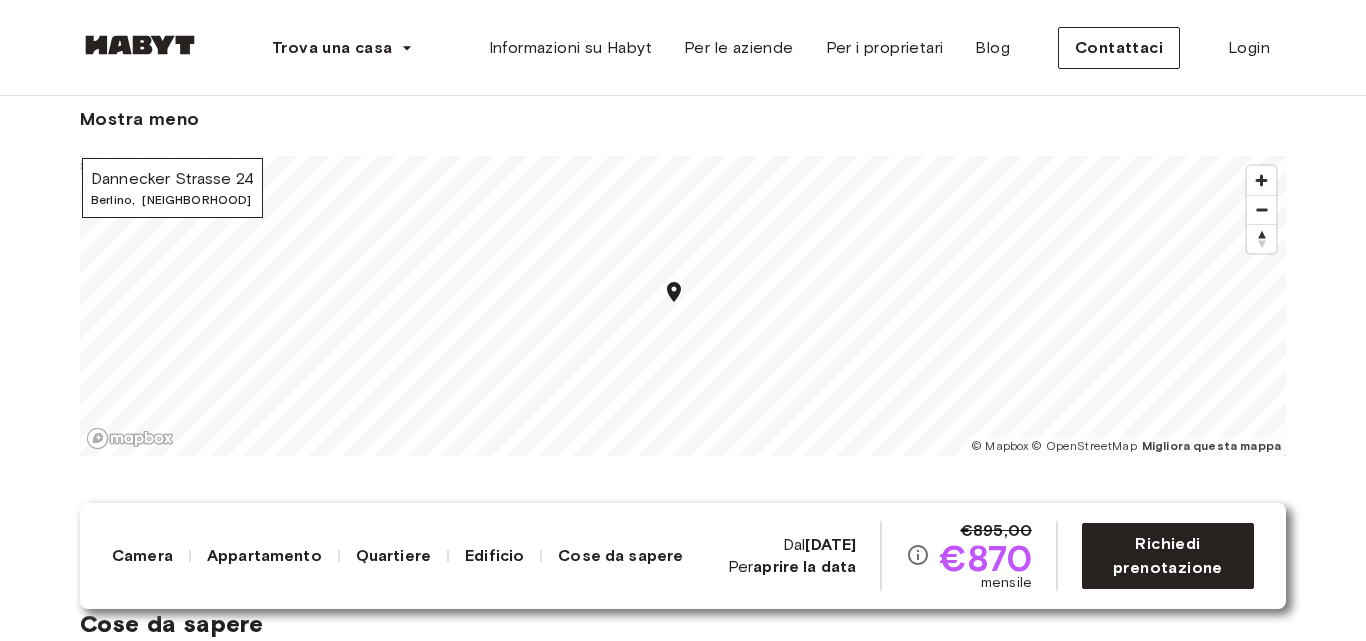 click 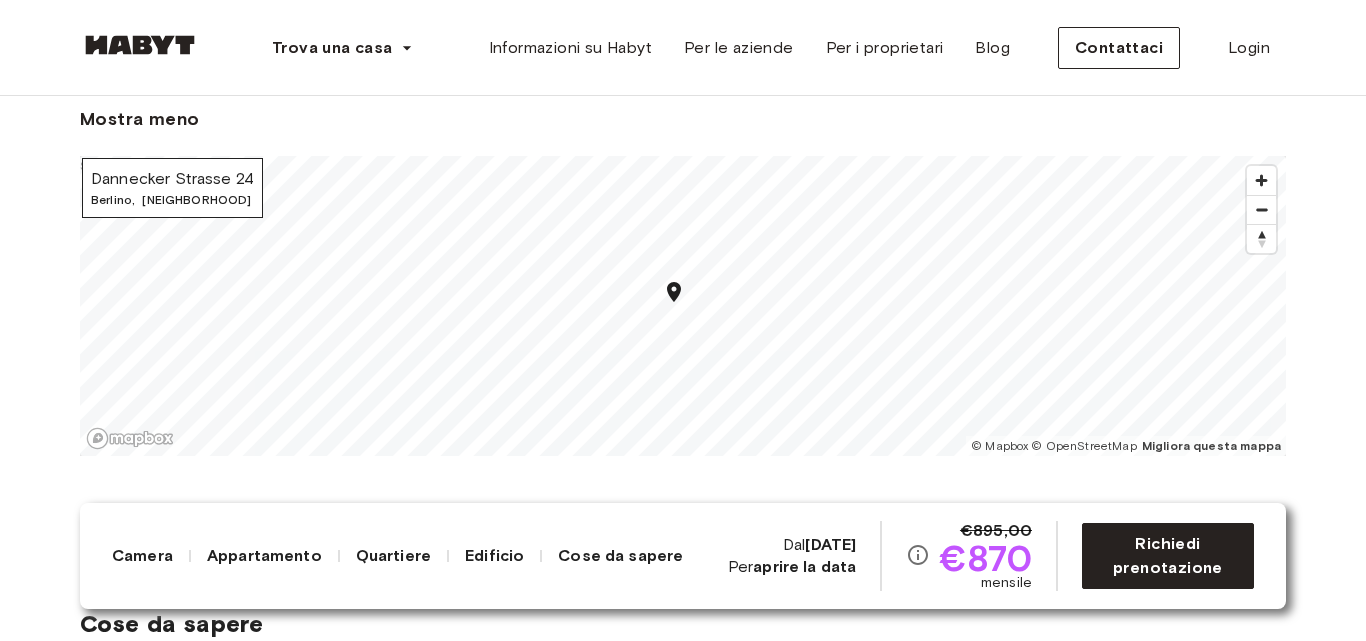 click 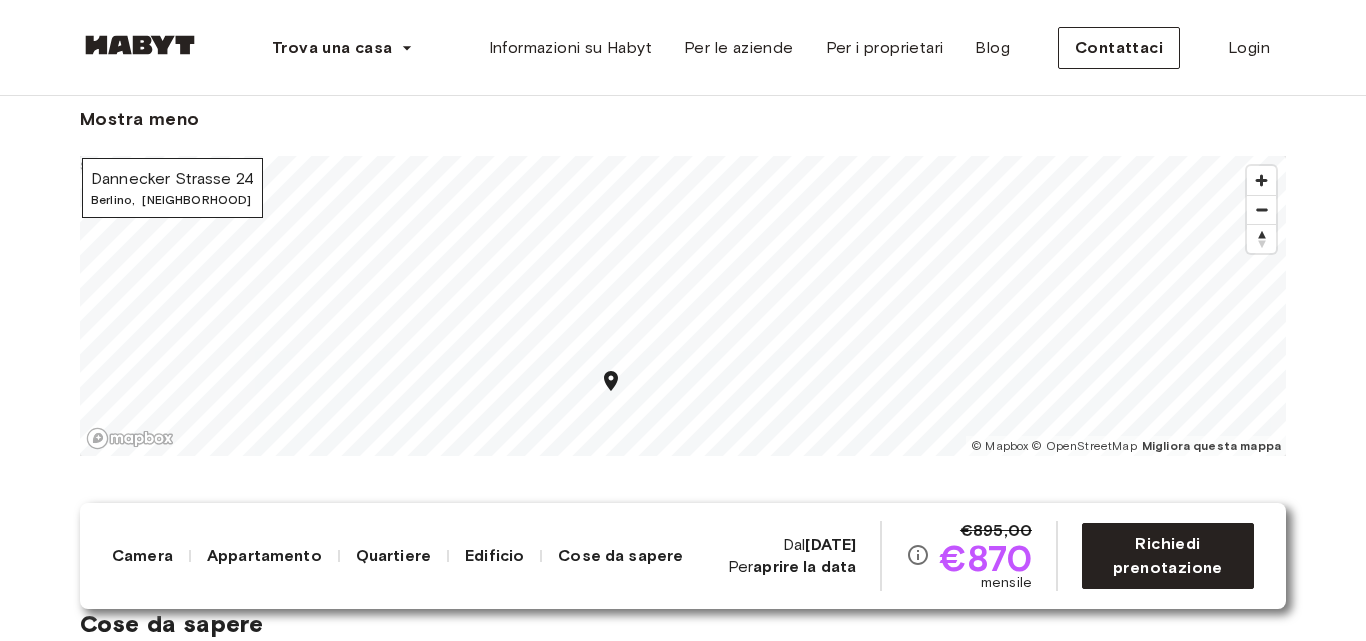 drag, startPoint x: 91, startPoint y: 180, endPoint x: 213, endPoint y: 195, distance: 122.91867 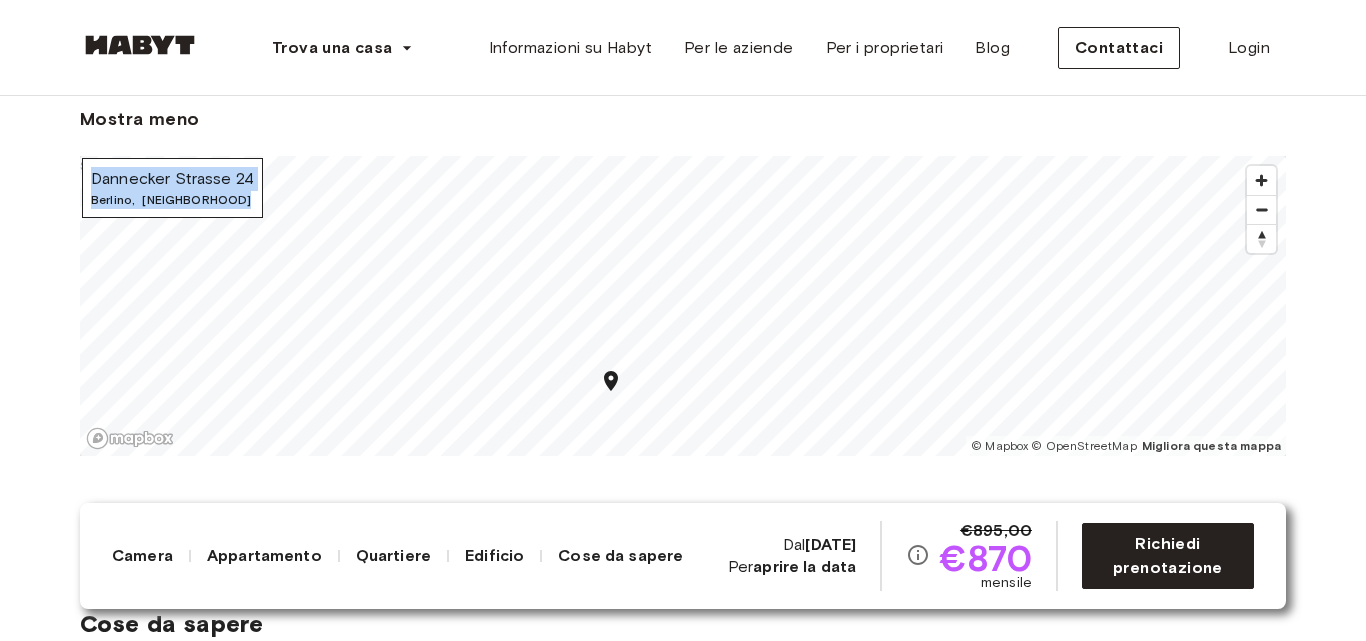 drag, startPoint x: 218, startPoint y: 201, endPoint x: 91, endPoint y: 187, distance: 127.769325 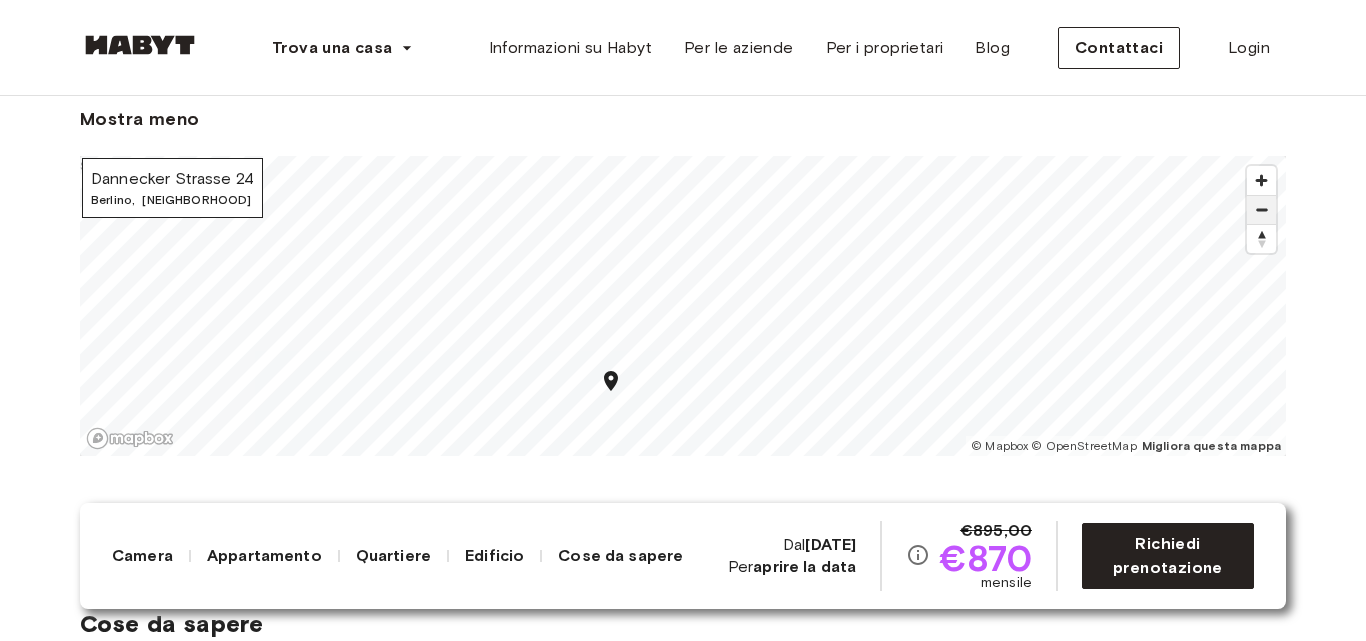 click at bounding box center (1261, 210) 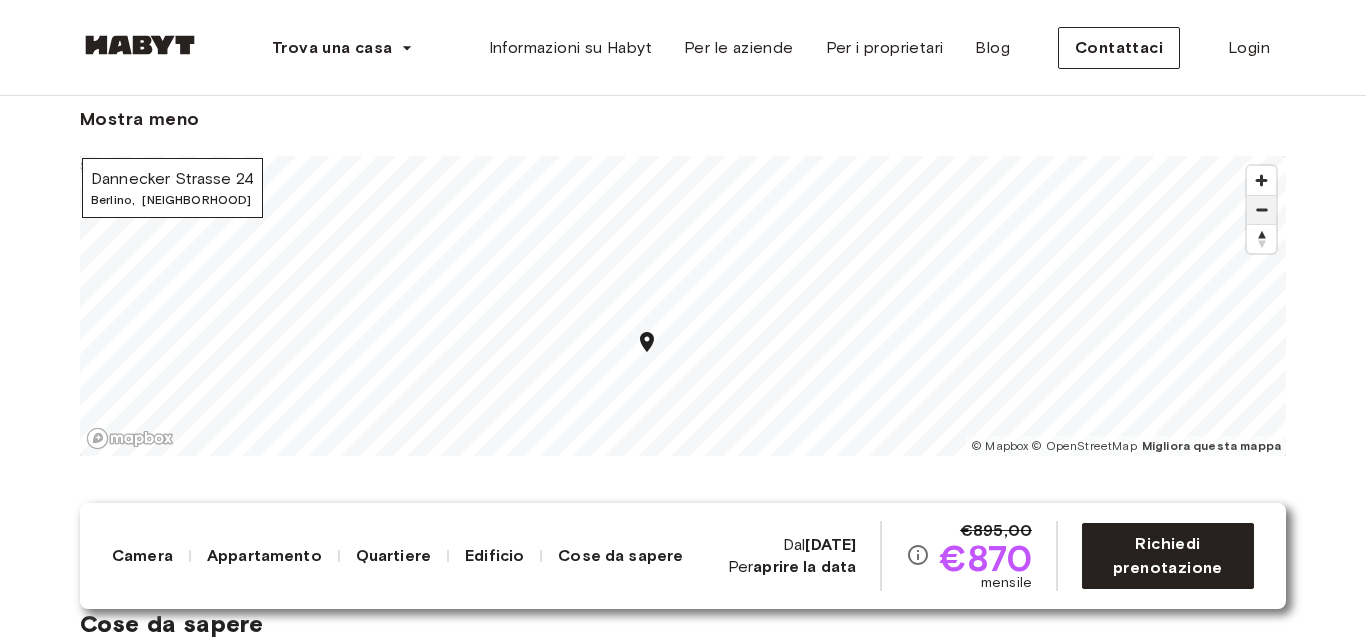 click at bounding box center (1261, 210) 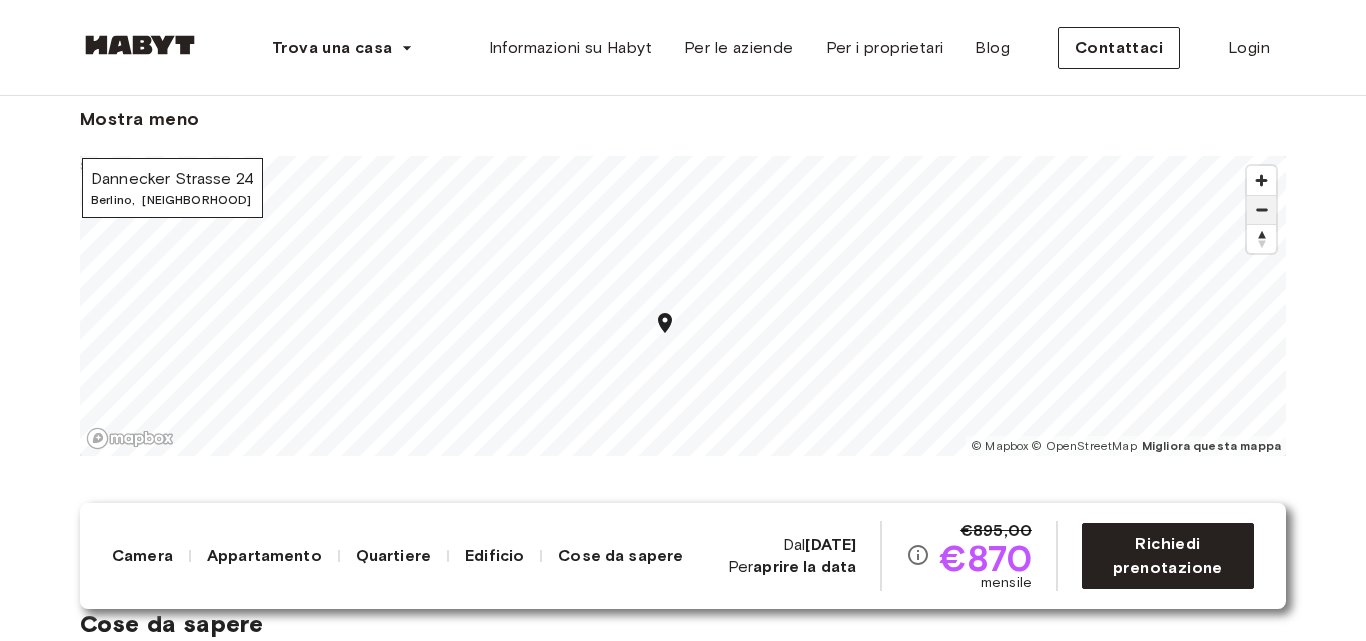 click at bounding box center (1261, 210) 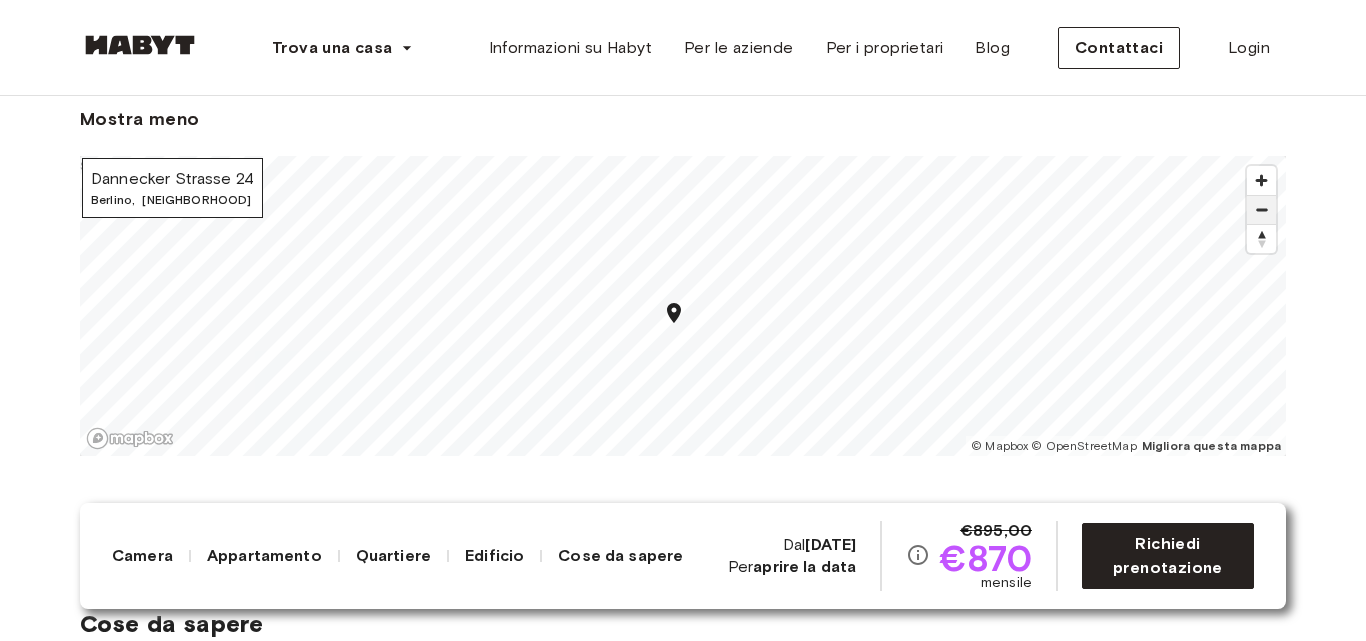 click at bounding box center (1261, 210) 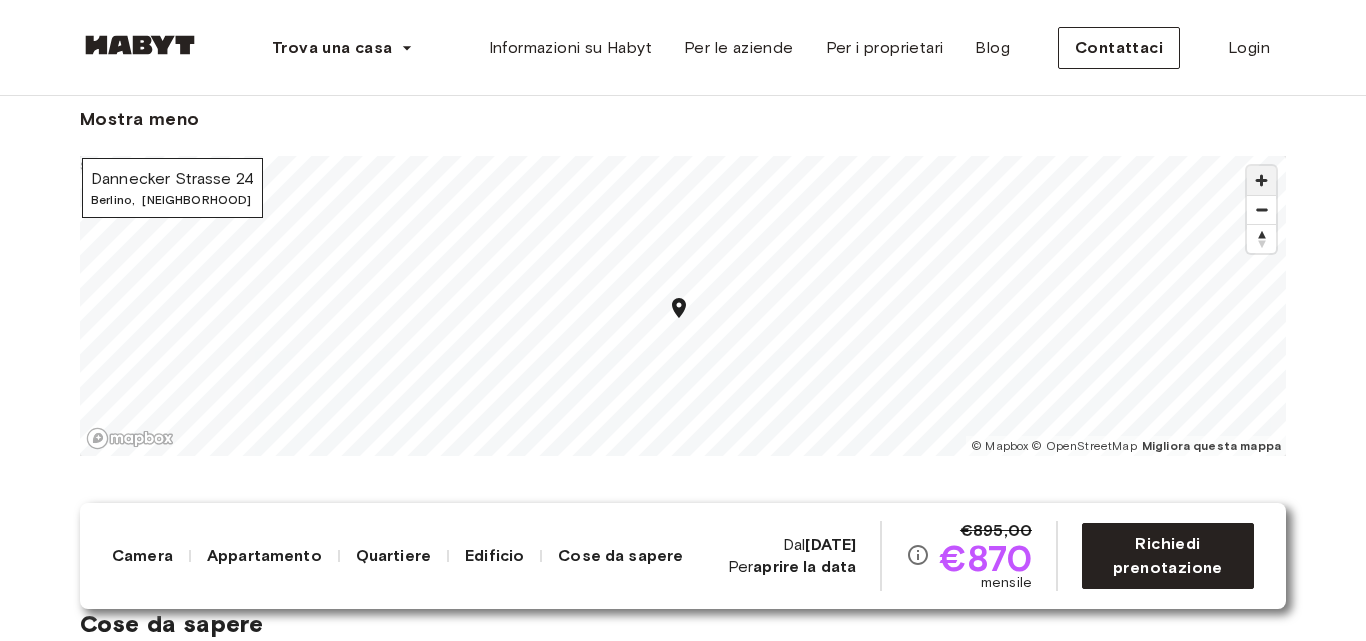 click at bounding box center [1261, 180] 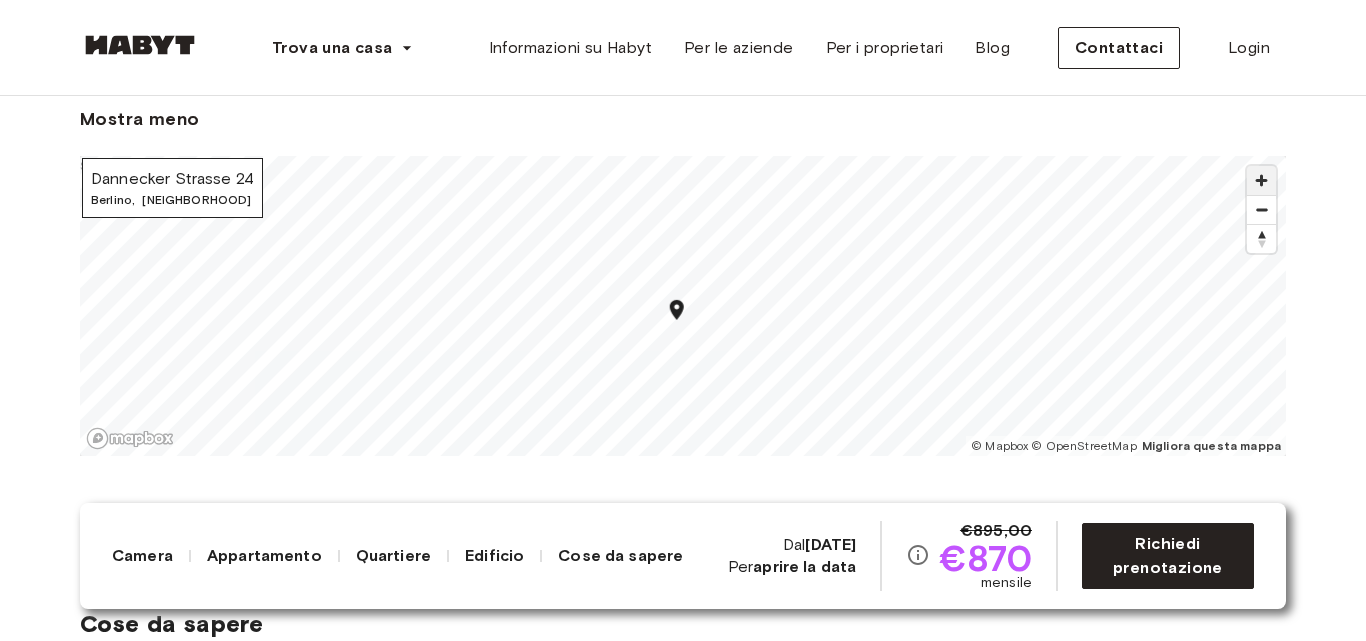 click at bounding box center [1261, 180] 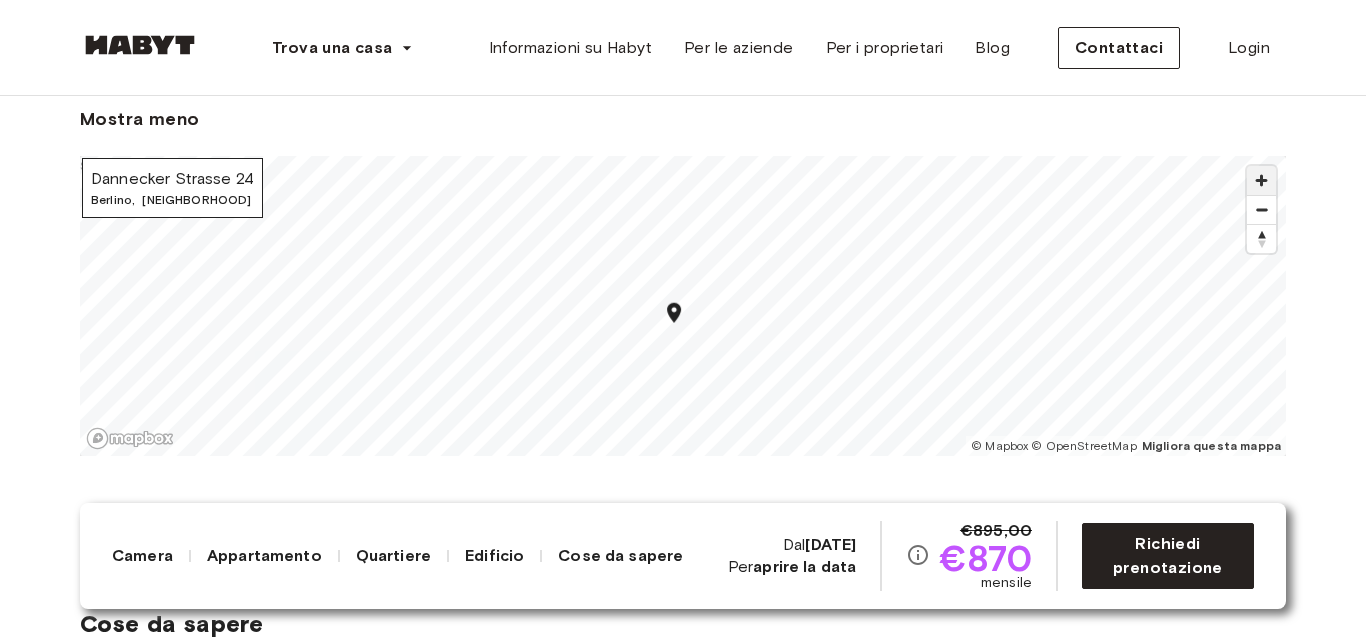 click at bounding box center [1261, 180] 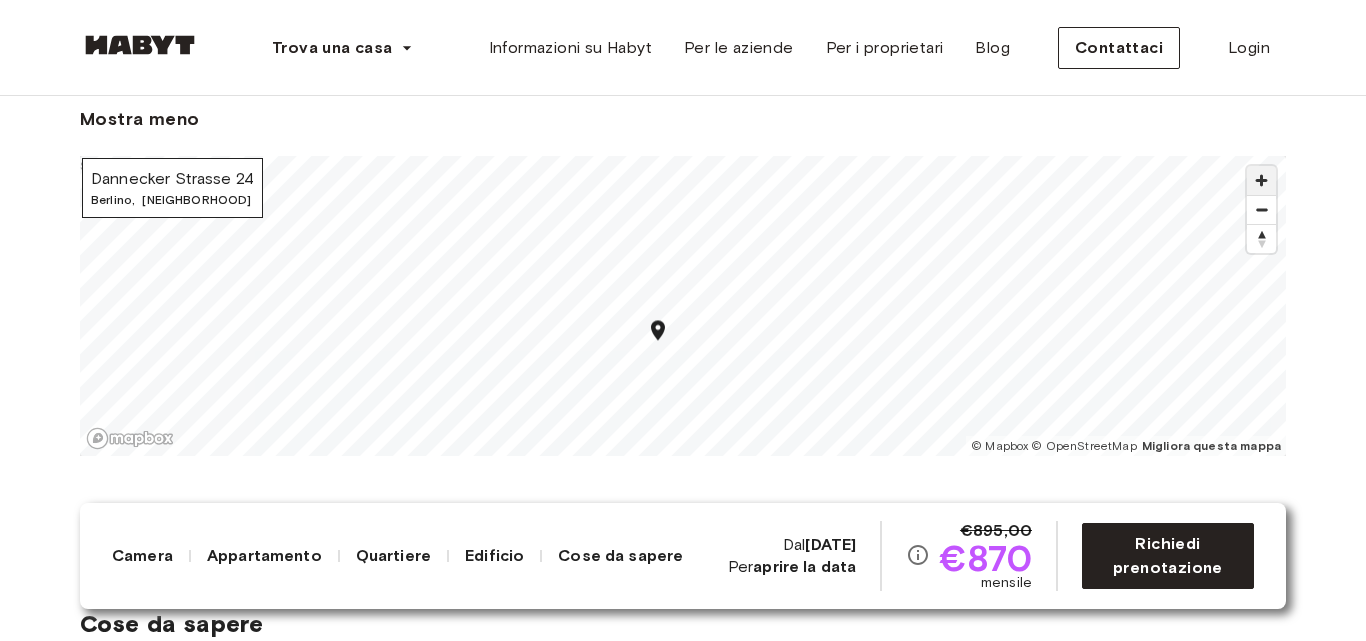 click at bounding box center (1261, 180) 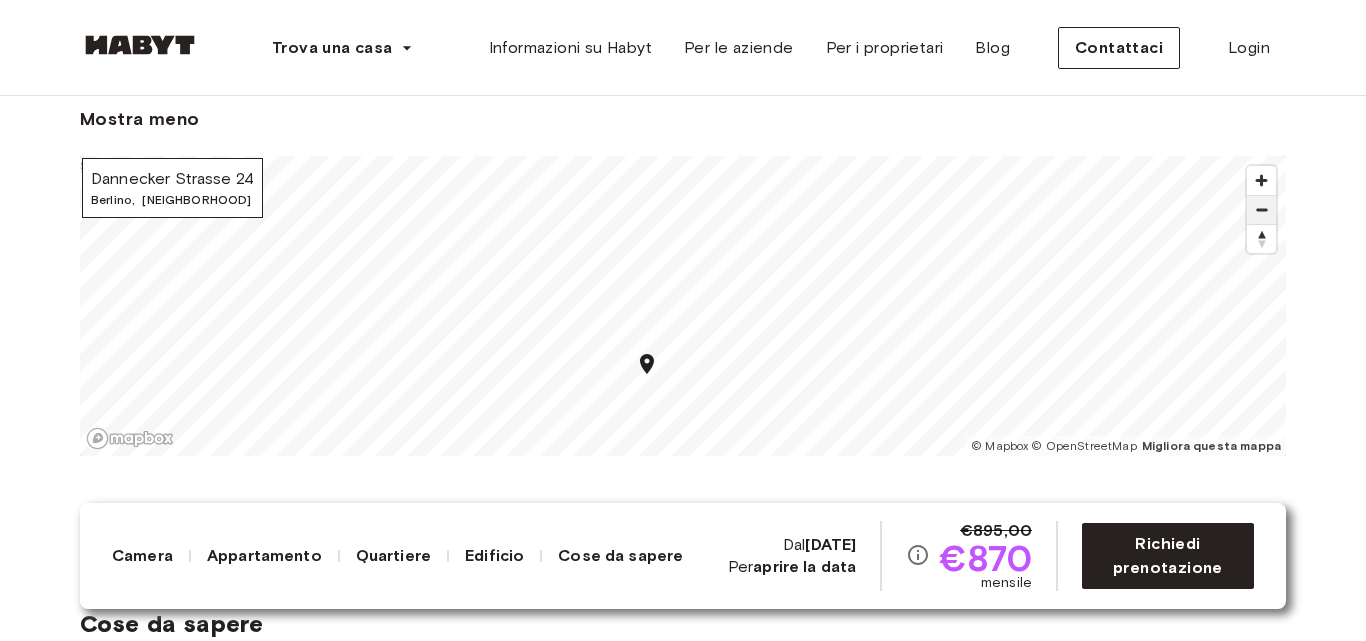 click at bounding box center (1261, 210) 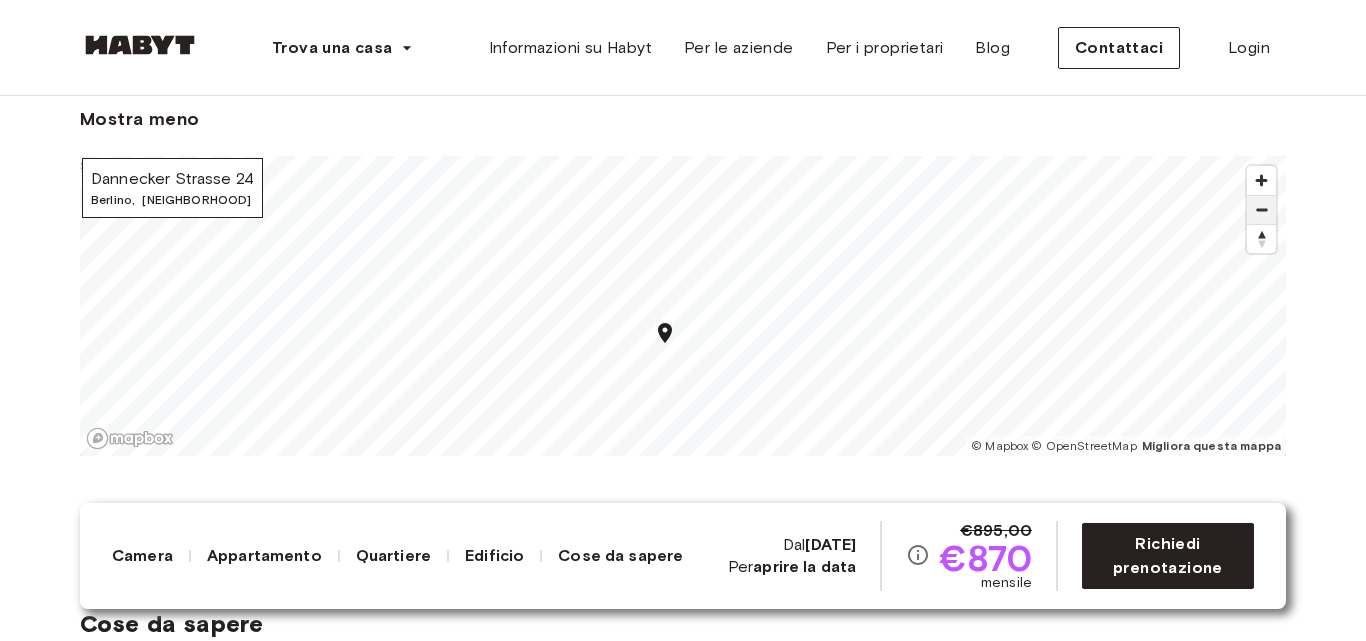 click at bounding box center [1261, 210] 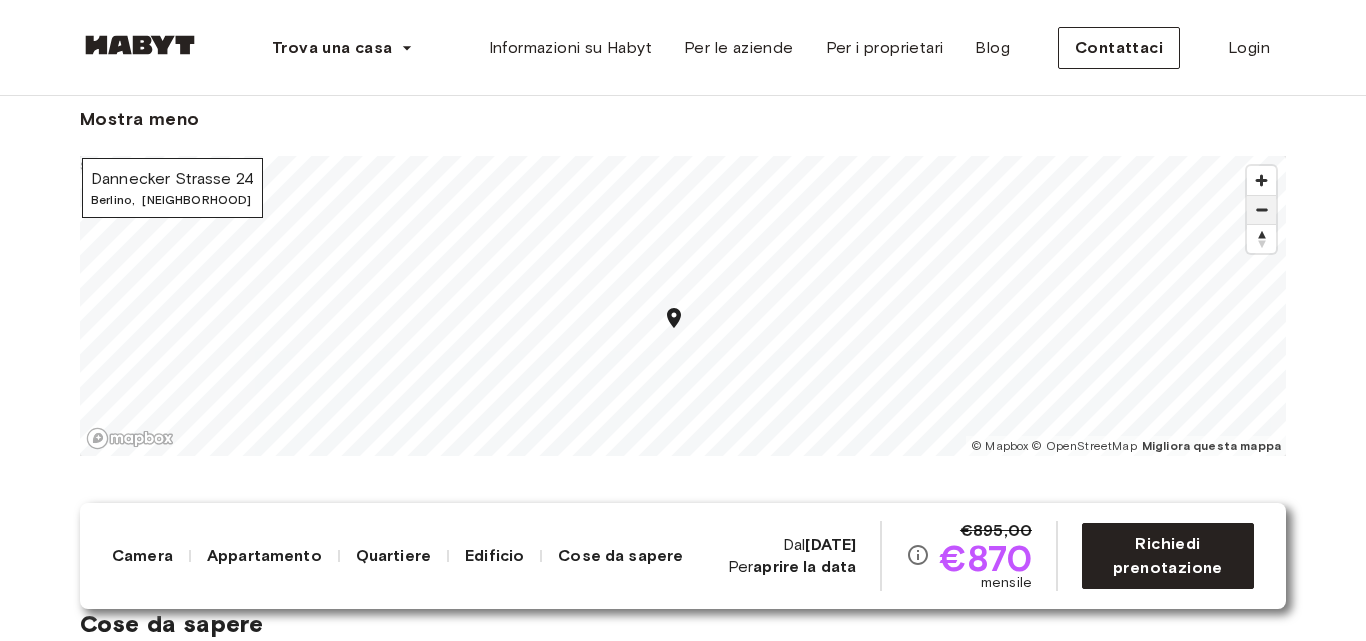 click at bounding box center (1261, 210) 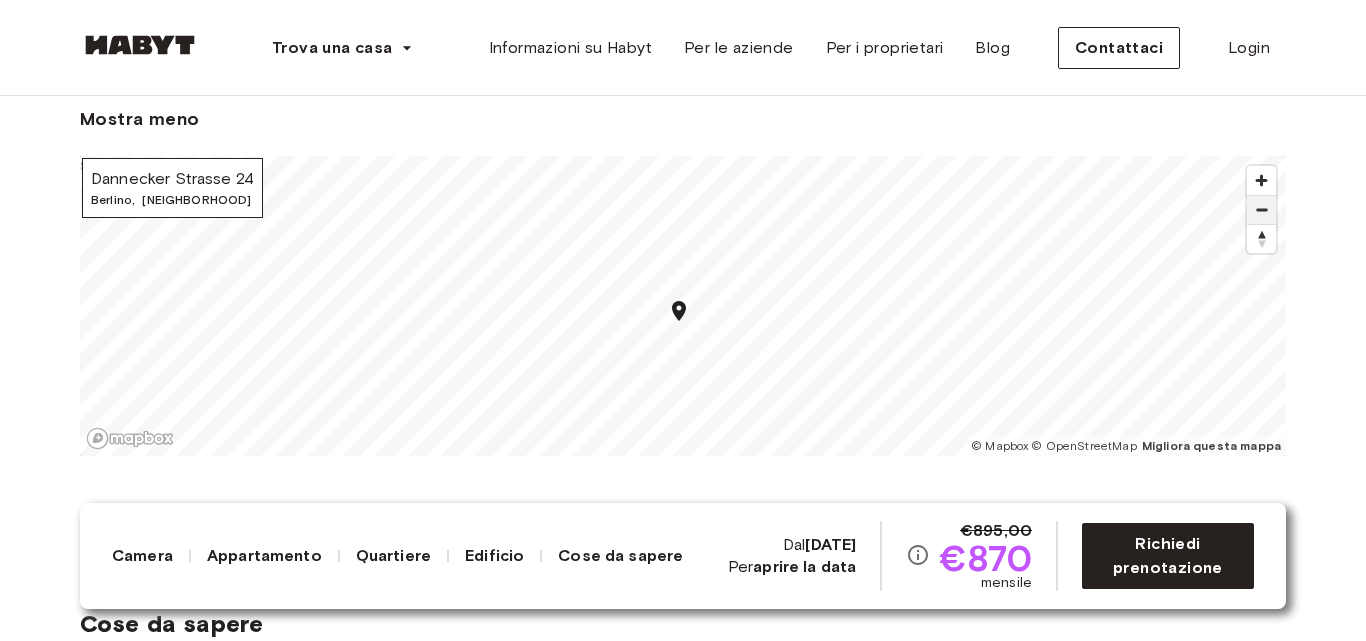 click at bounding box center (1261, 210) 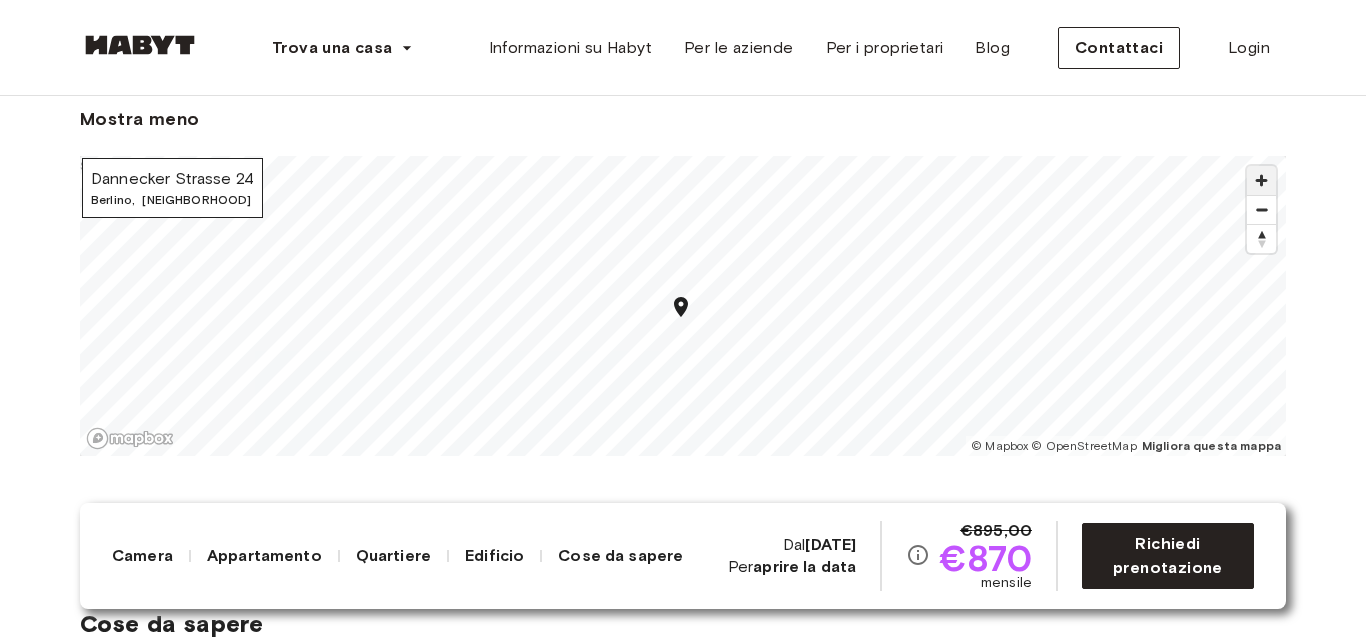 click at bounding box center [1261, 180] 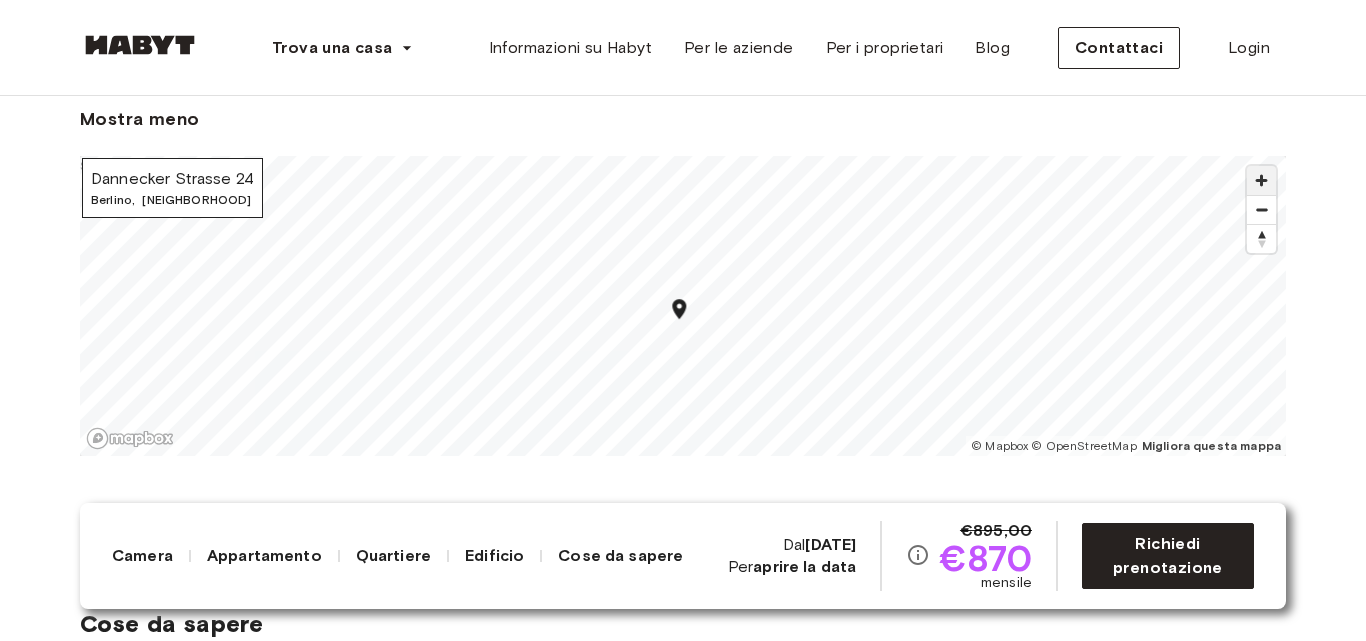 click at bounding box center (1261, 180) 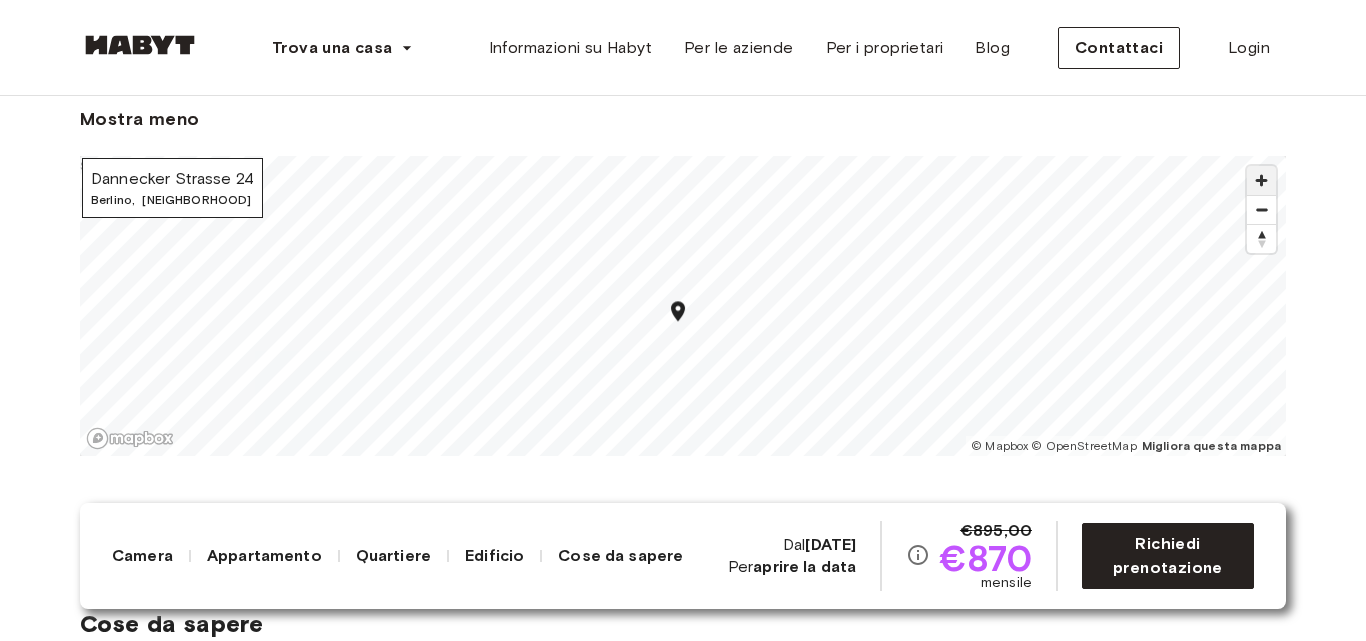 click at bounding box center [1261, 180] 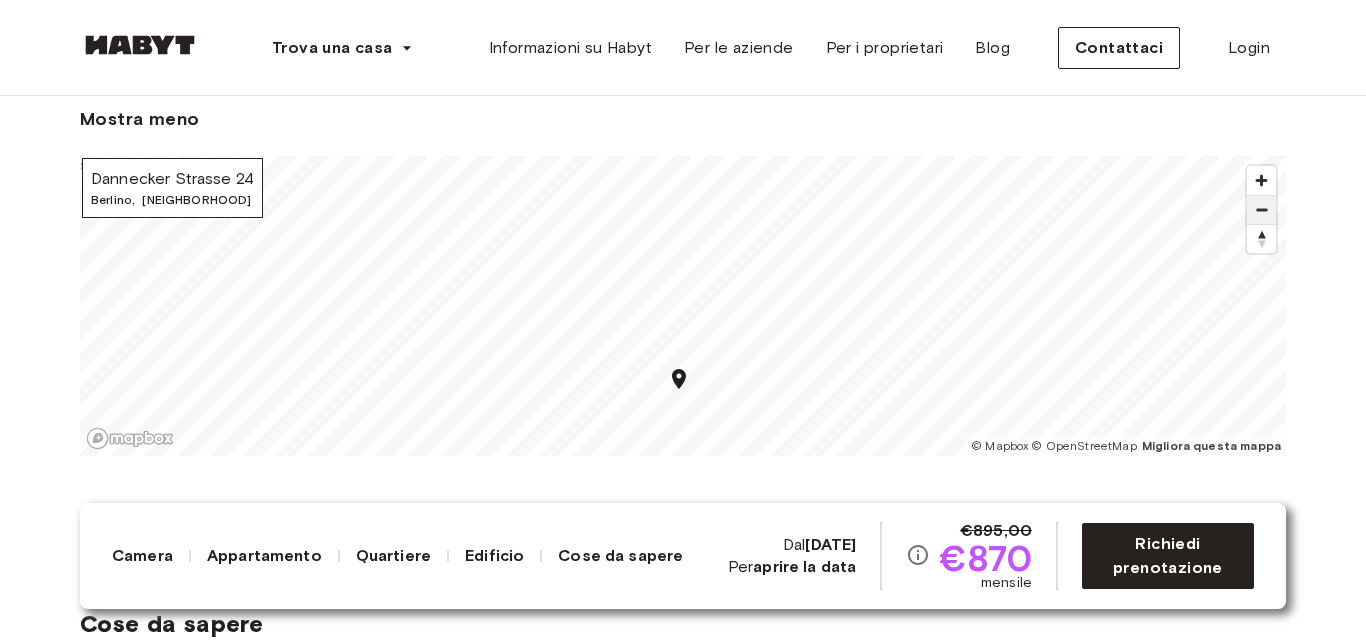 click at bounding box center [1261, 210] 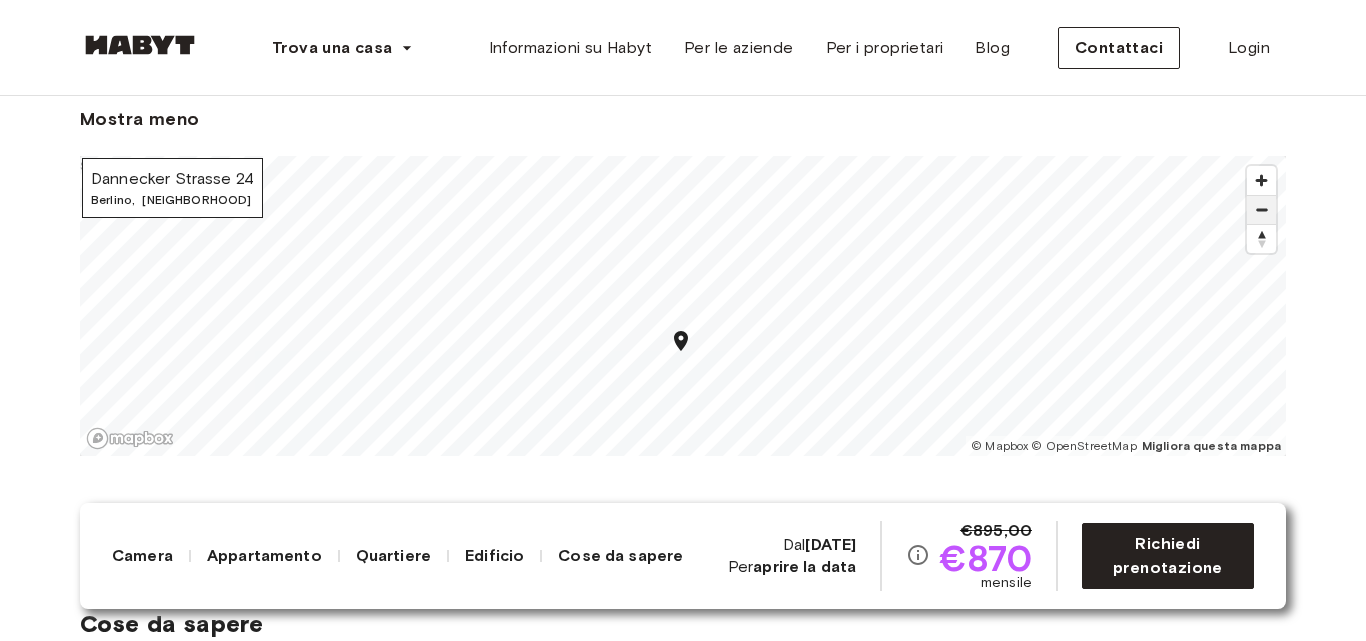 click at bounding box center [1261, 210] 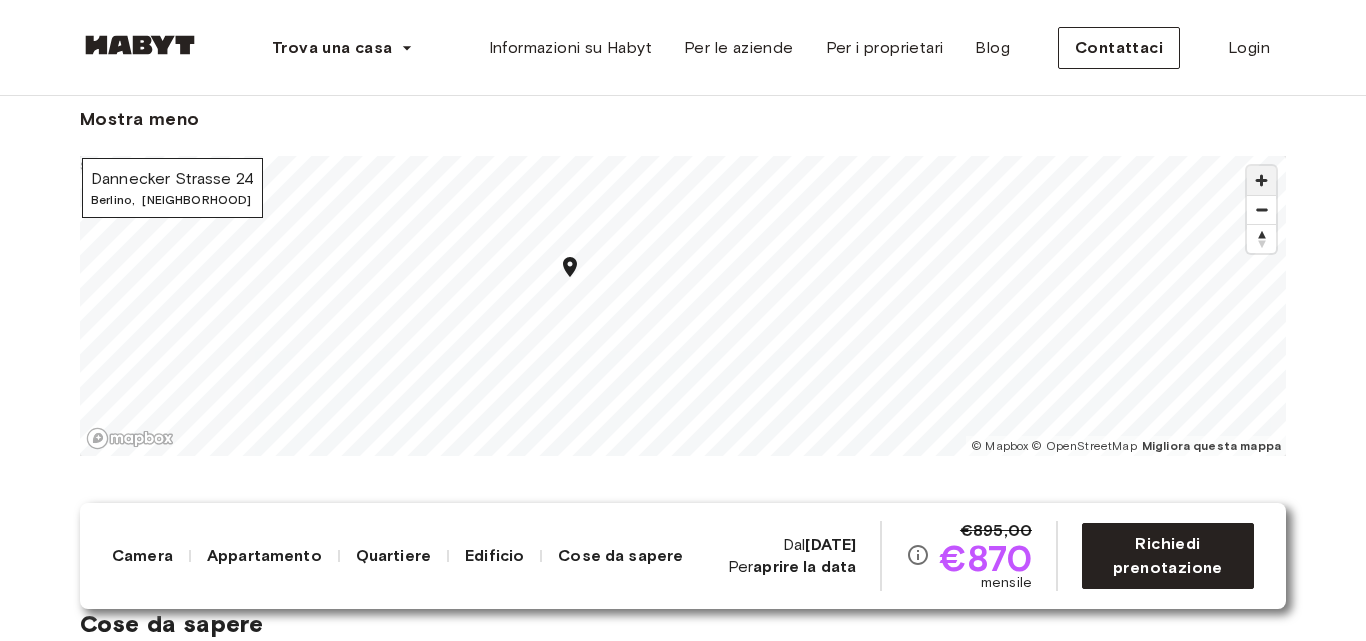 click at bounding box center (1261, 180) 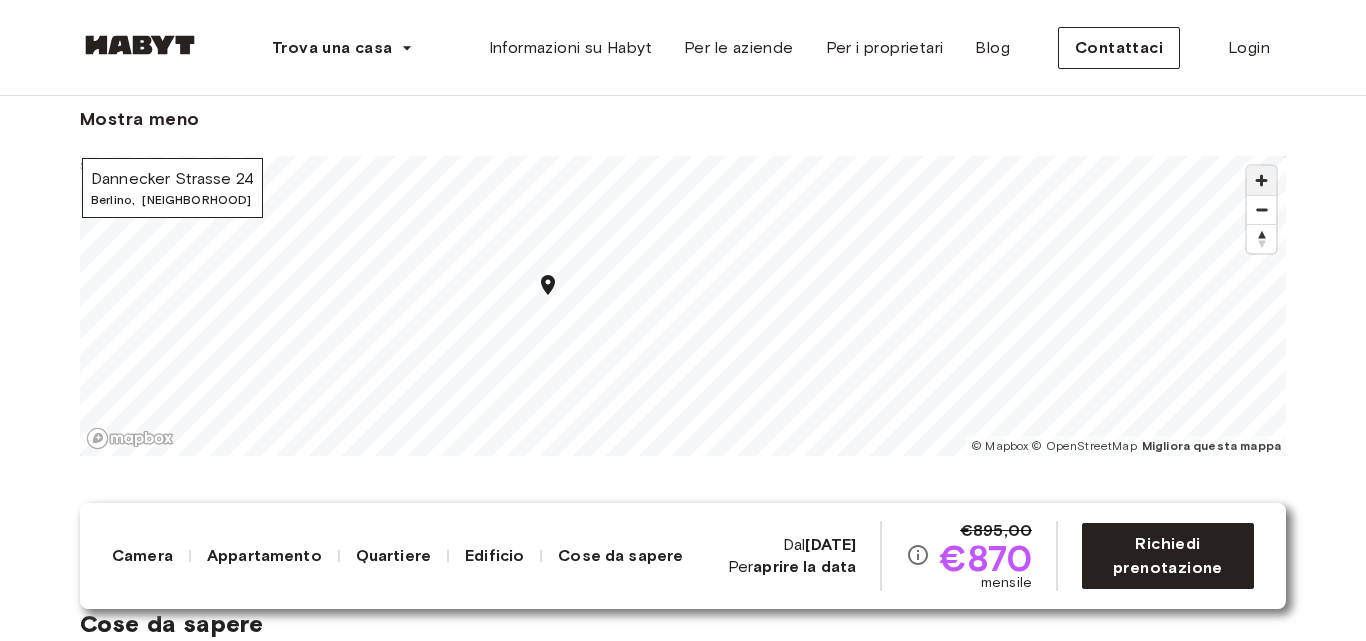 click at bounding box center (1261, 180) 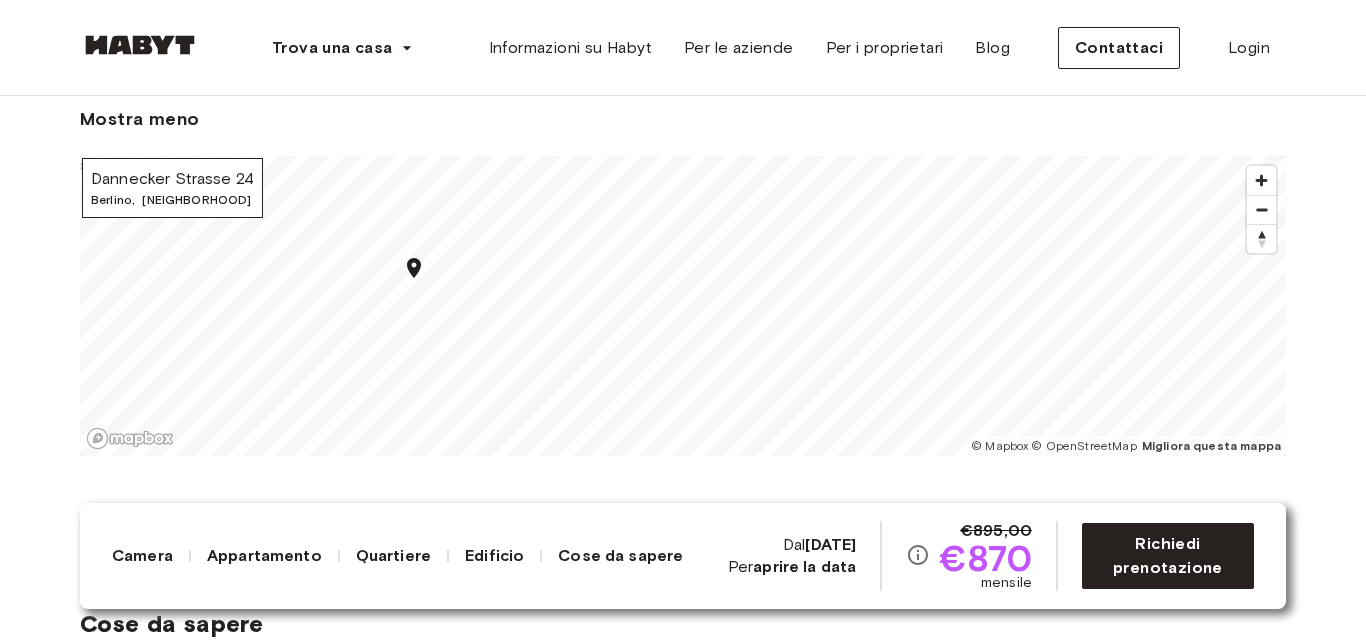 click 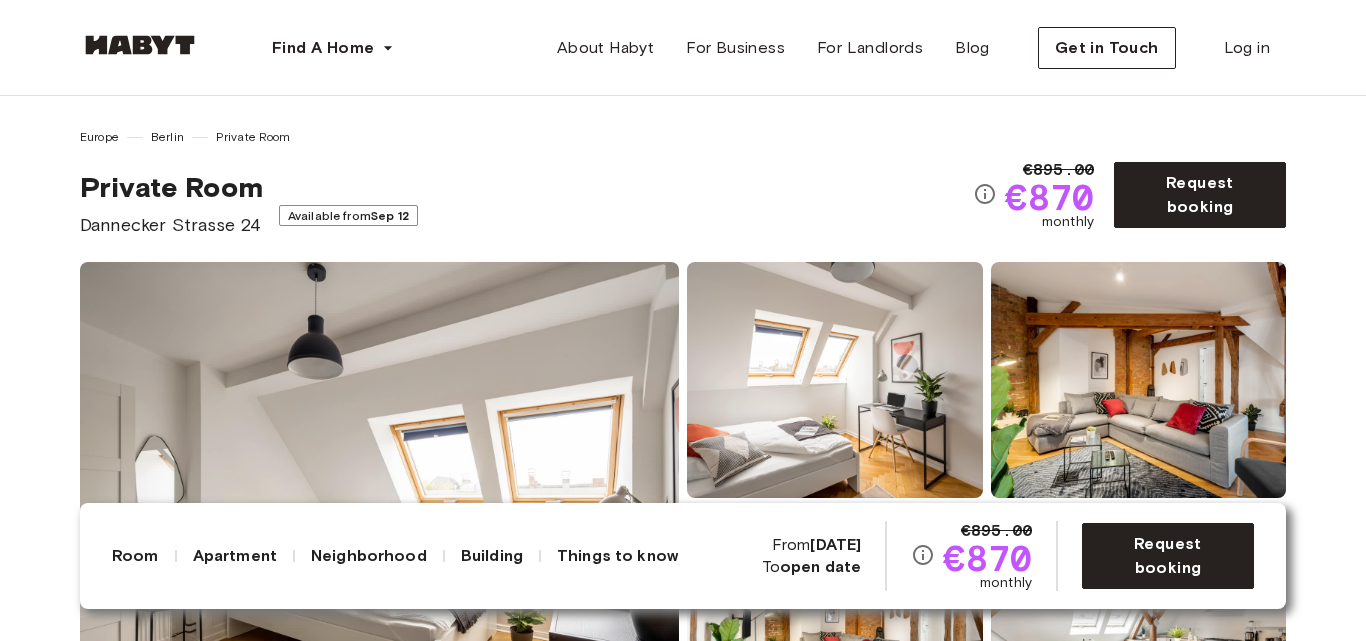 scroll, scrollTop: 0, scrollLeft: 0, axis: both 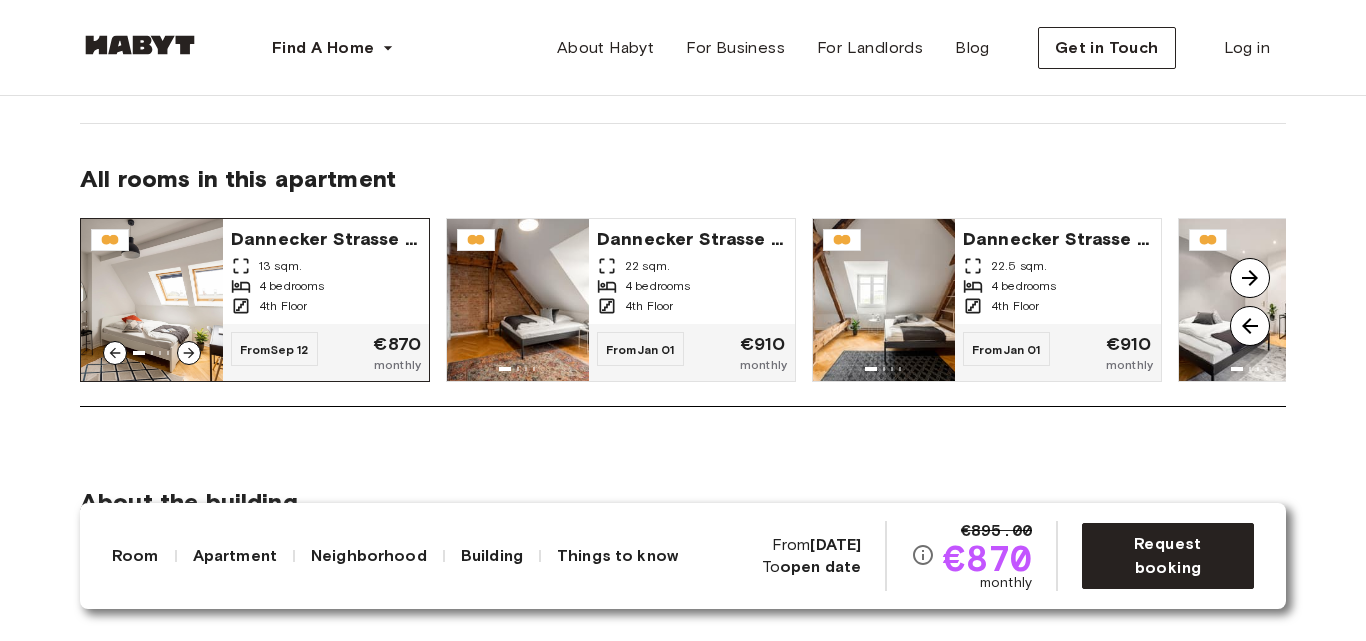 click 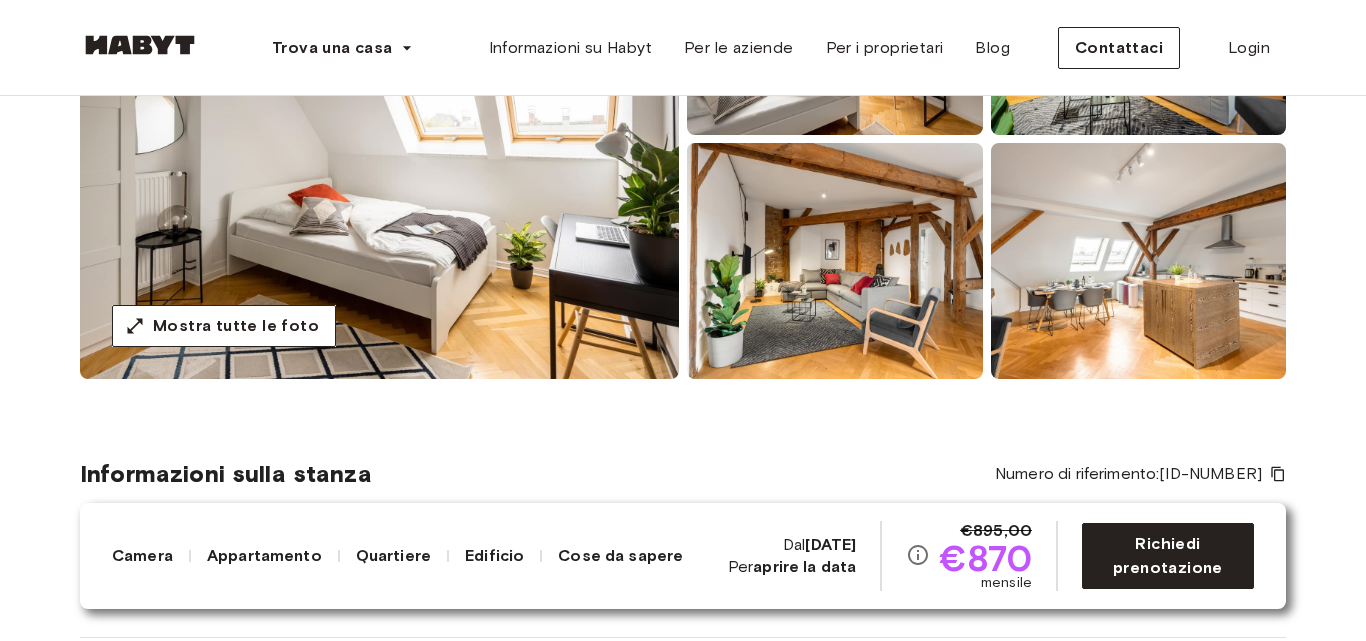 scroll, scrollTop: 360, scrollLeft: 0, axis: vertical 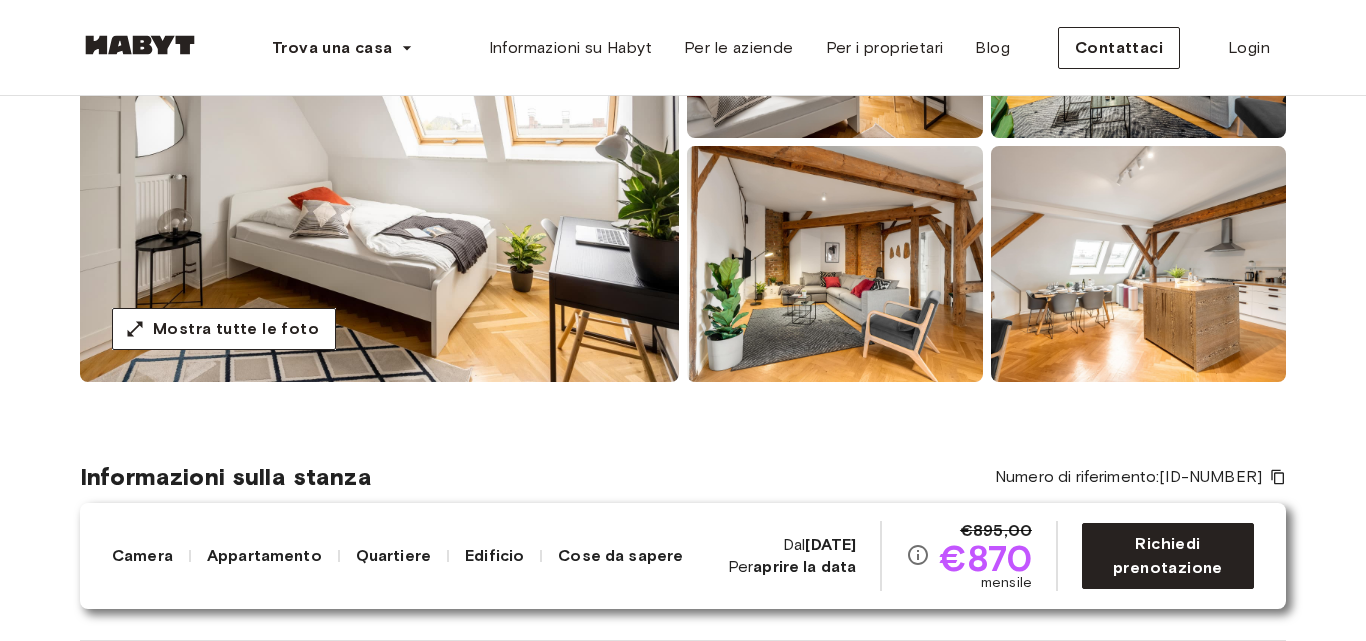 click at bounding box center (1139, 264) 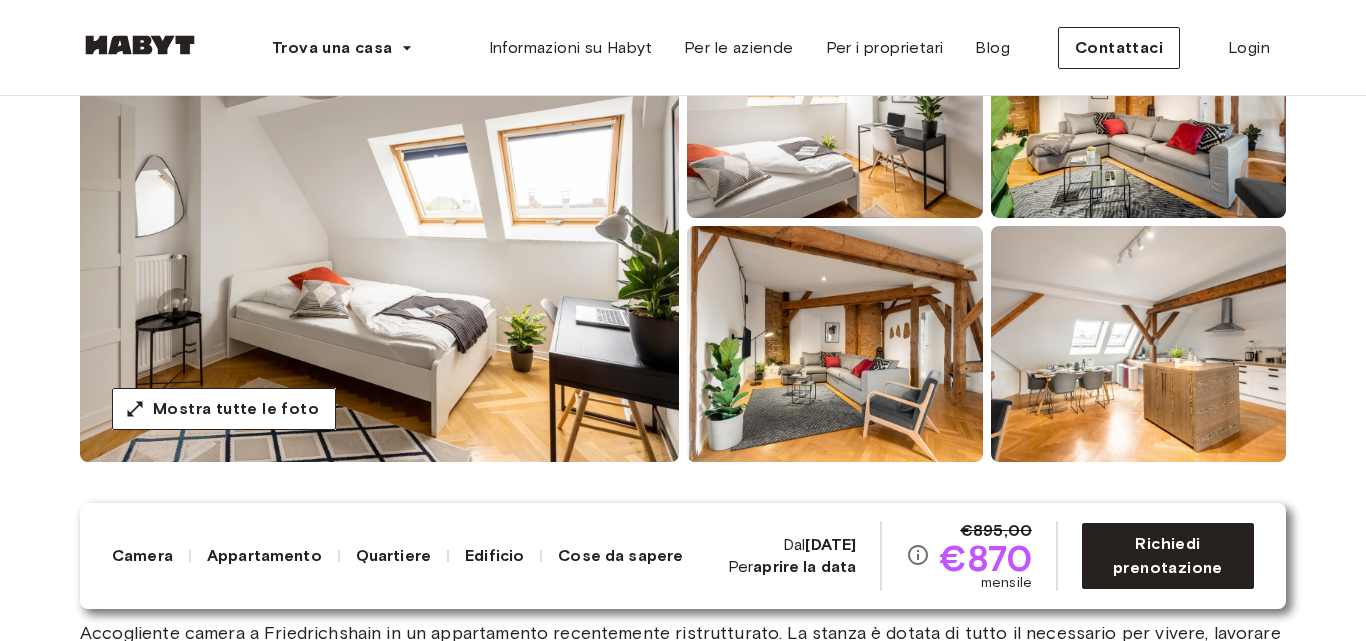 scroll, scrollTop: 240, scrollLeft: 0, axis: vertical 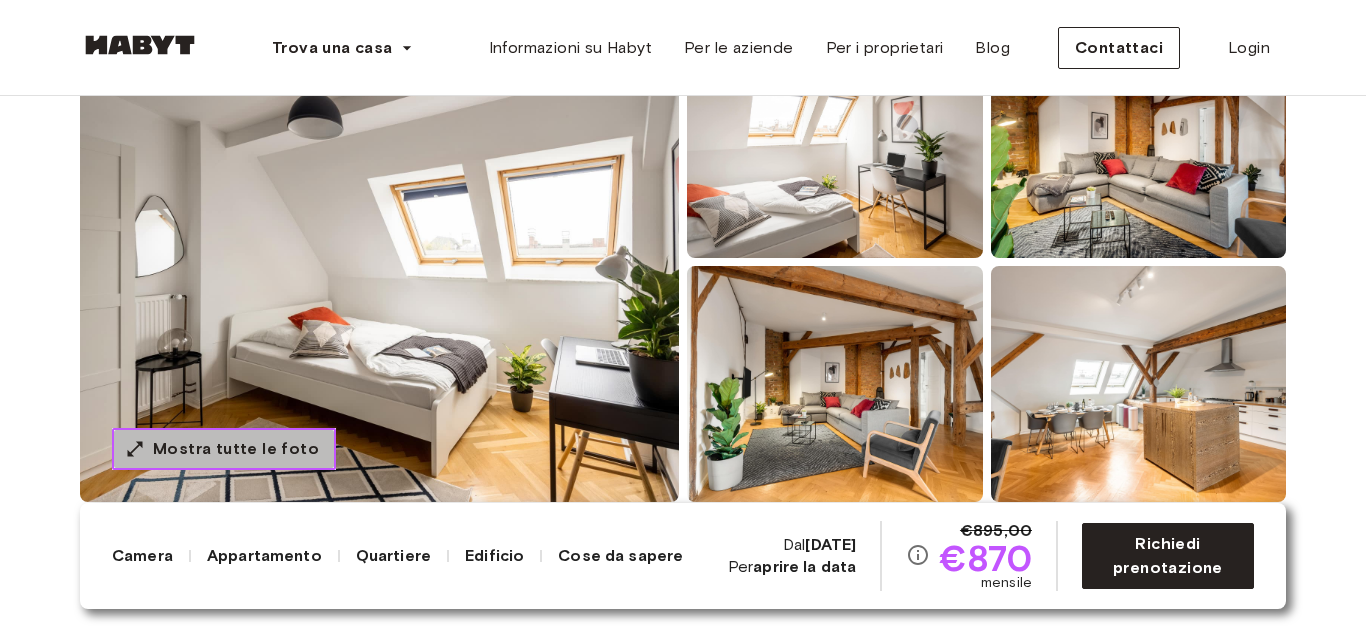 click on "Mostra tutte le foto" at bounding box center (236, 448) 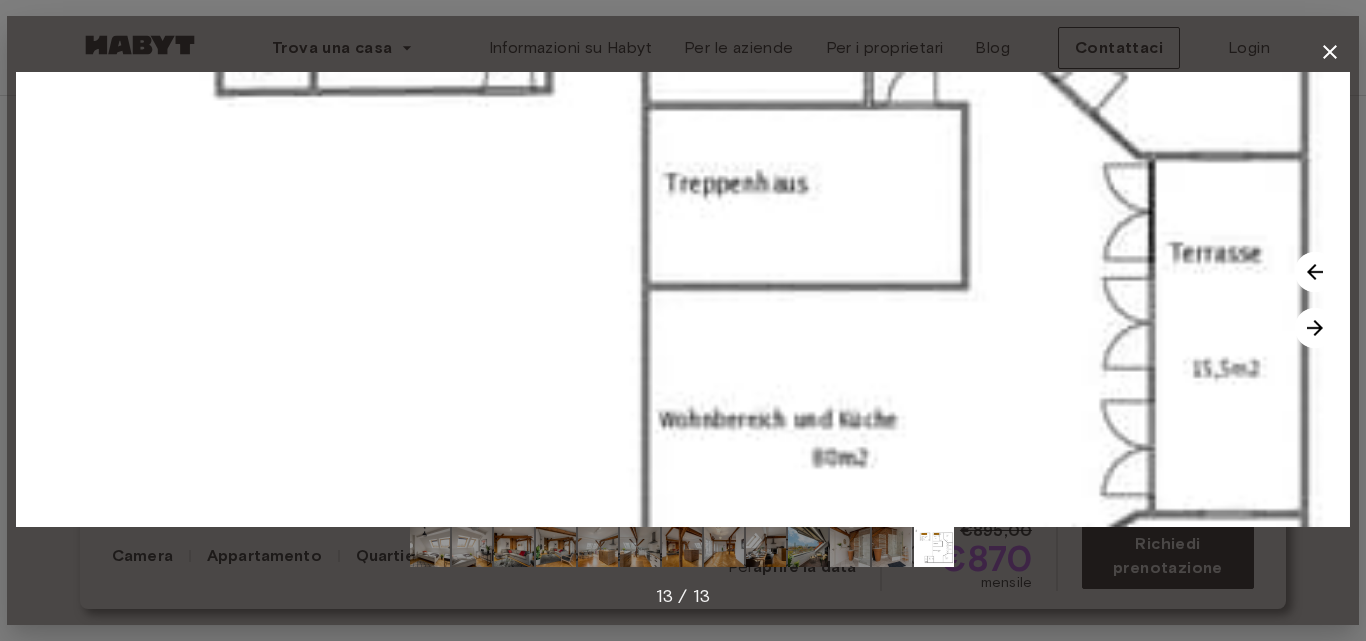 click at bounding box center [683, 299] 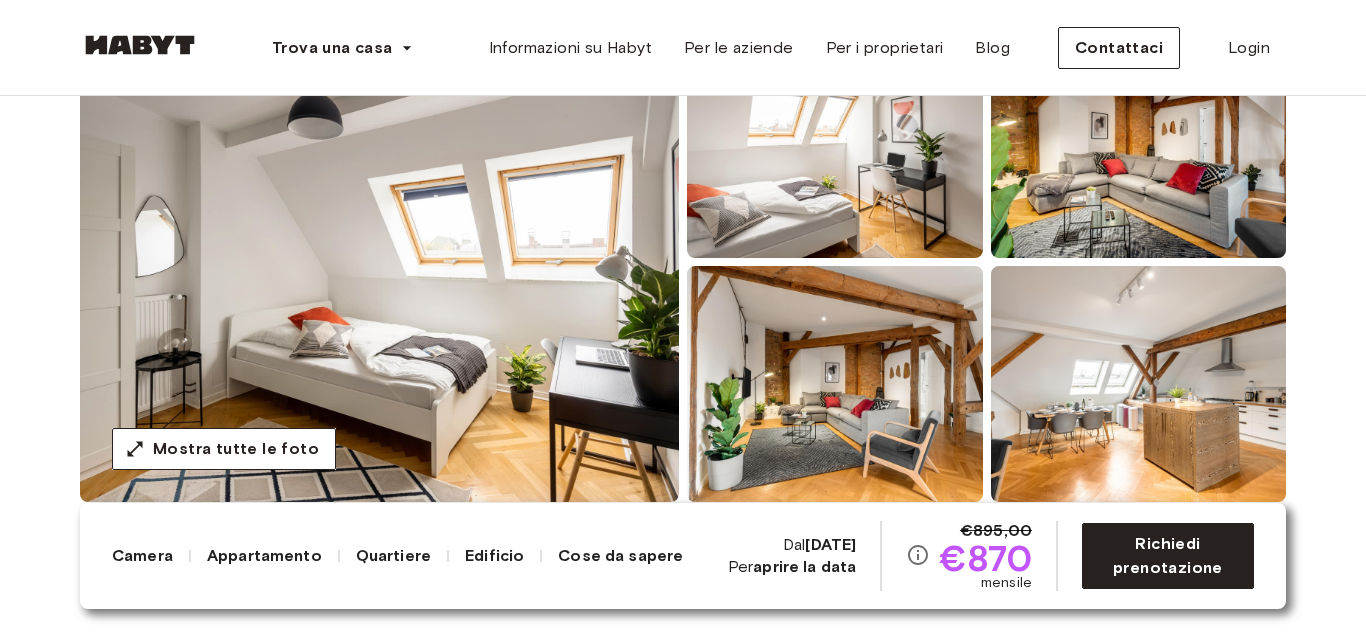 click on "Camera" at bounding box center (142, 555) 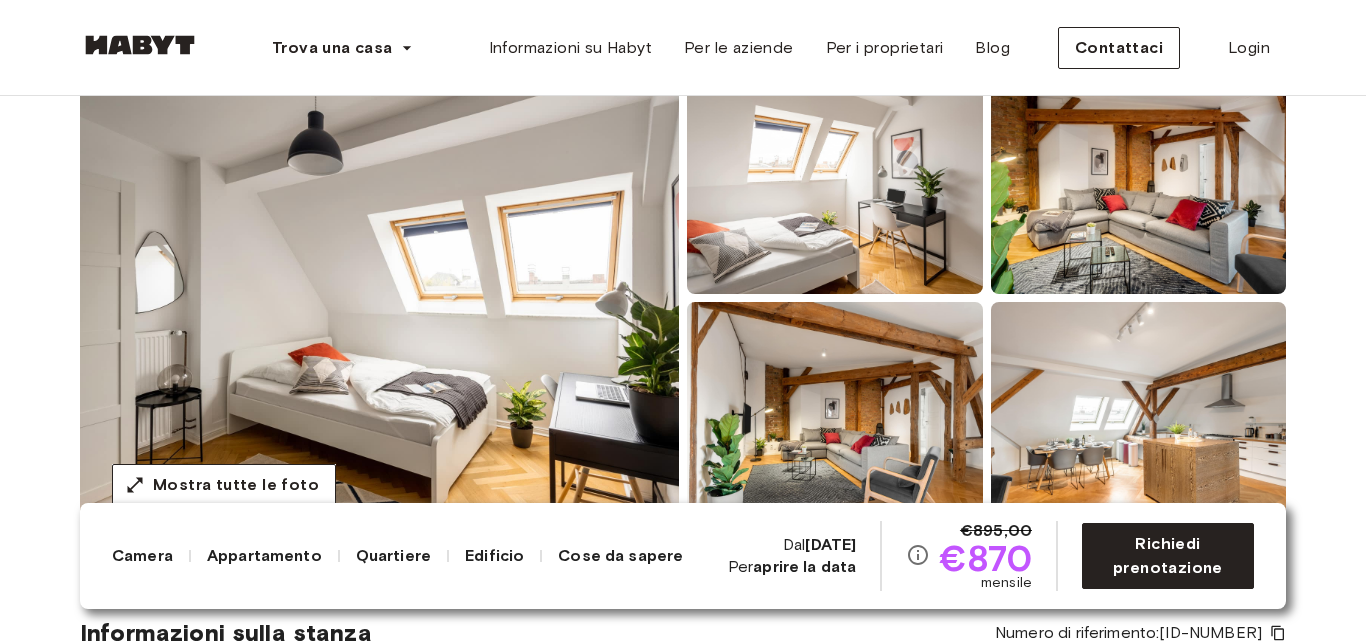 scroll, scrollTop: 202, scrollLeft: 0, axis: vertical 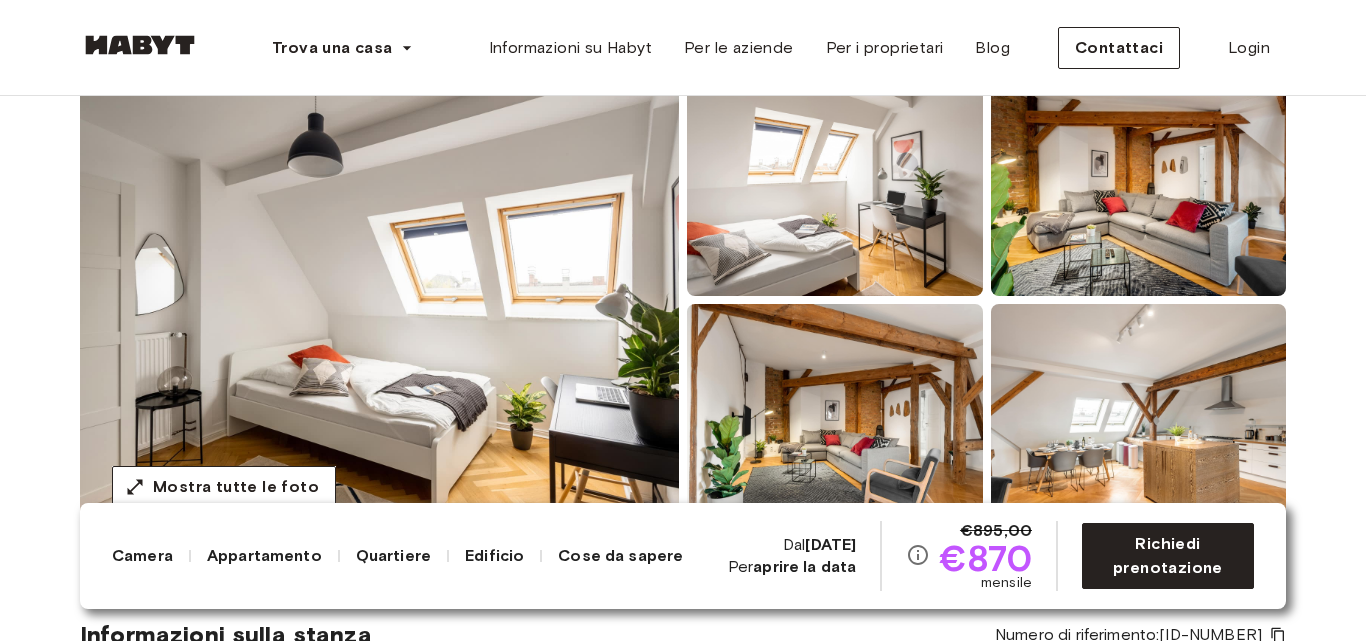 click on "Cose da sapere" at bounding box center [620, 555] 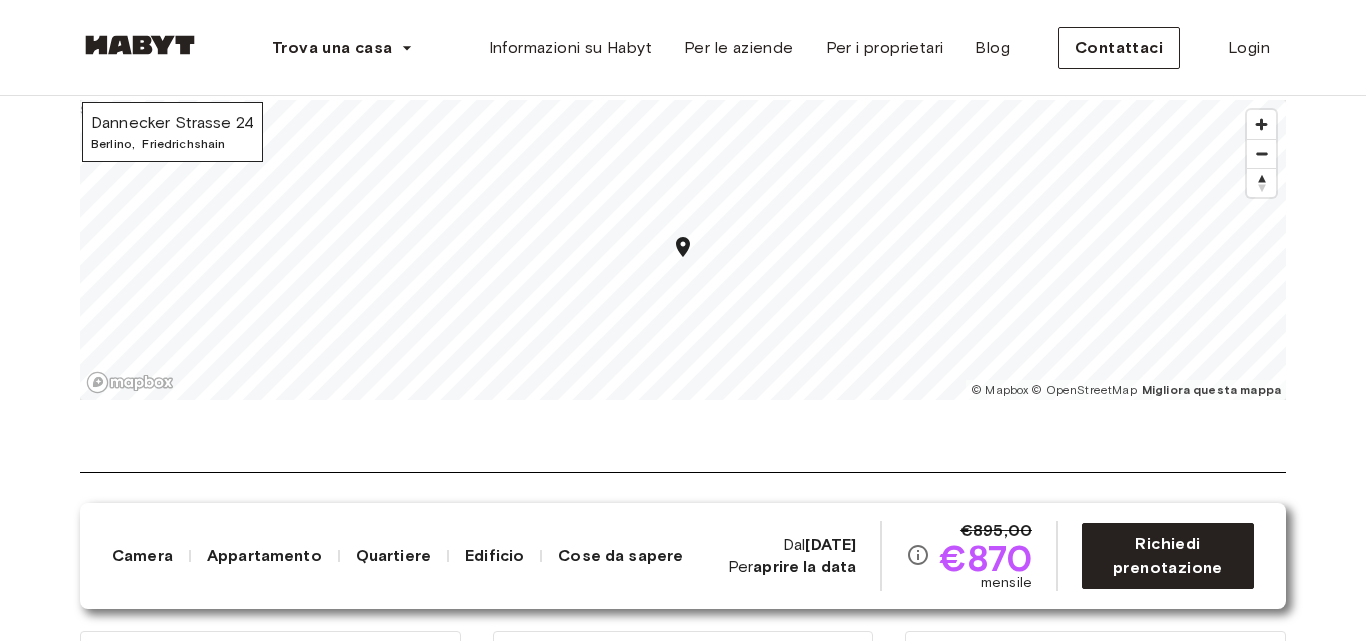 scroll, scrollTop: 2429, scrollLeft: 0, axis: vertical 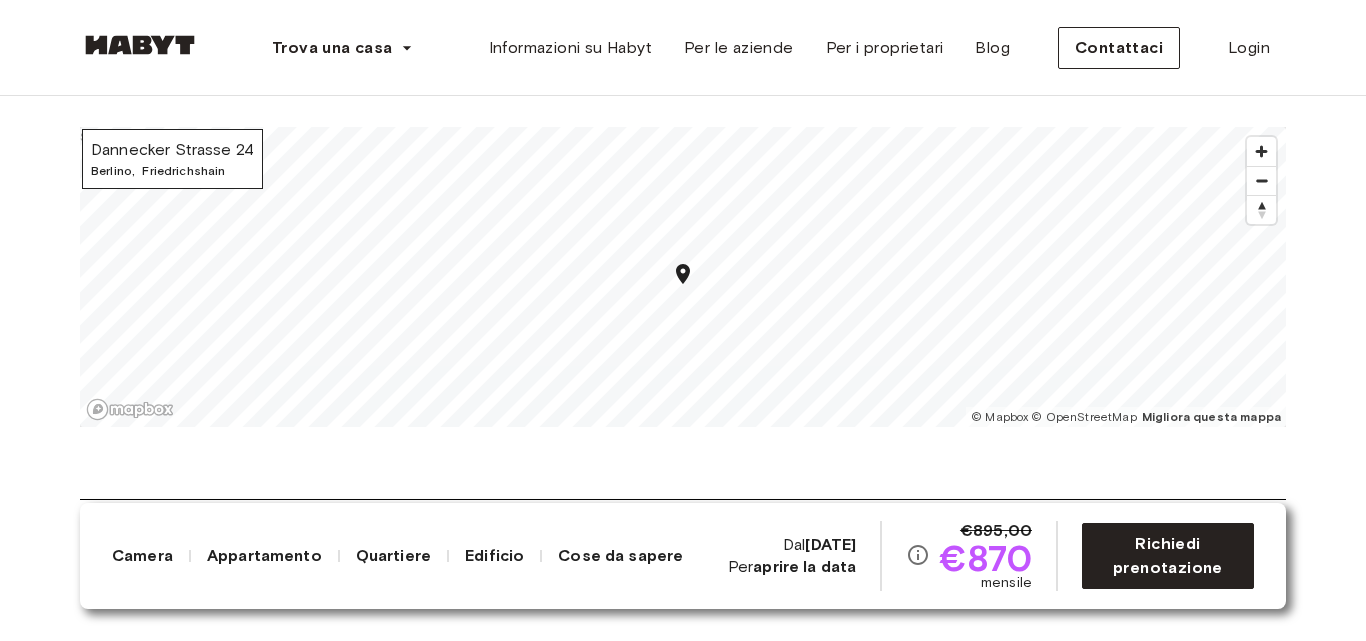 click at bounding box center (130, 409) 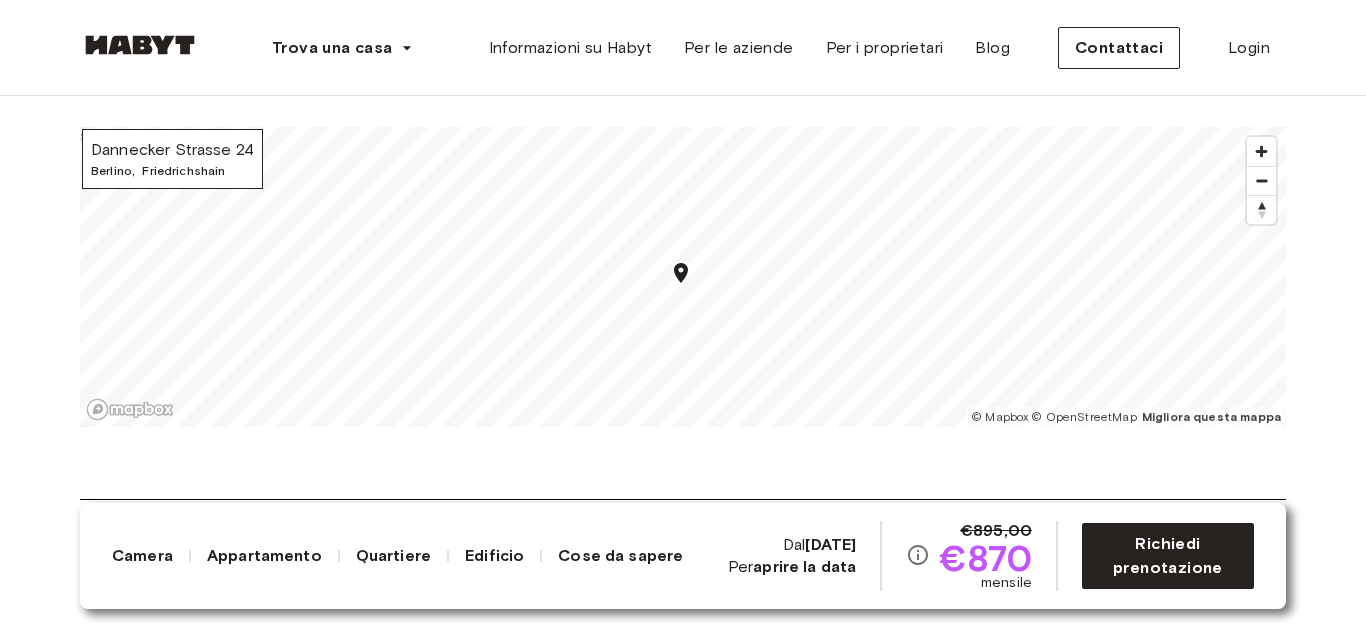 click 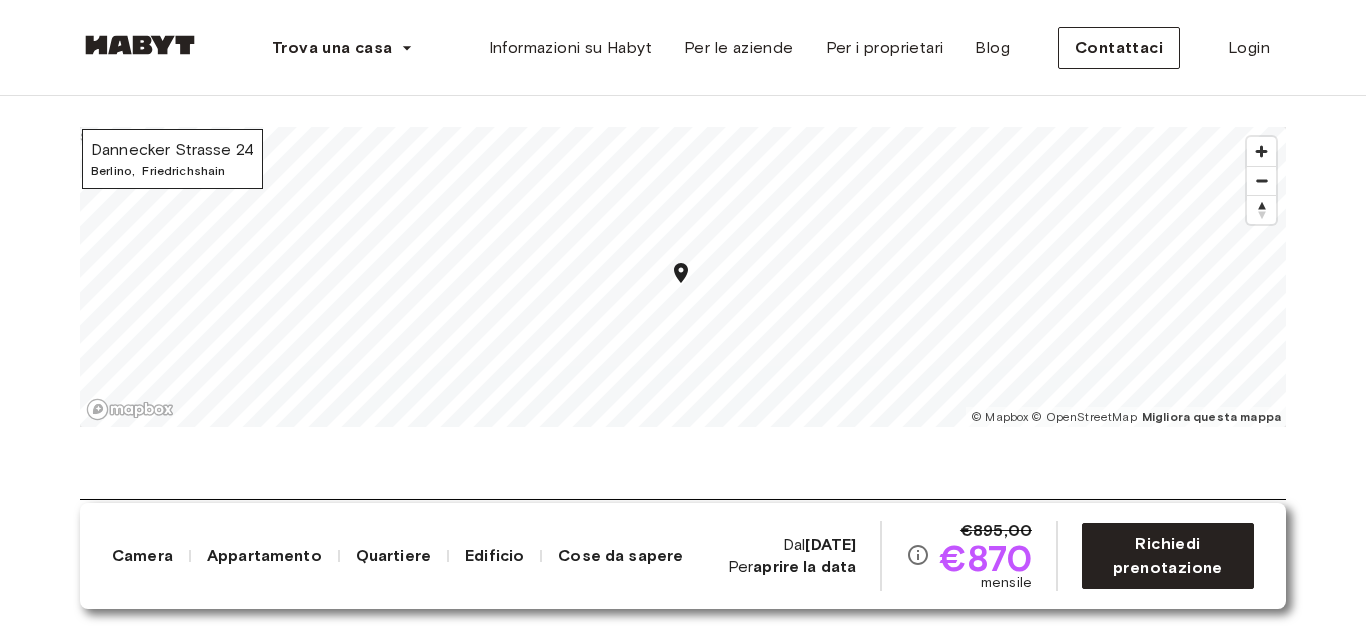 click 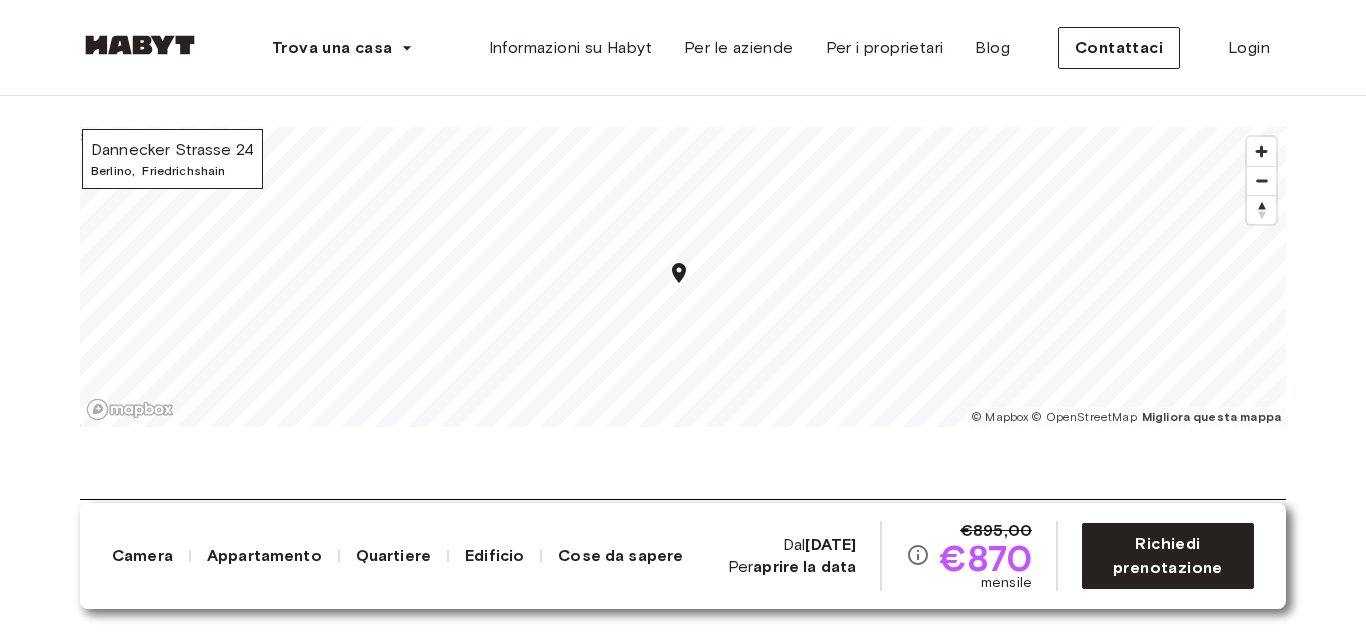 click 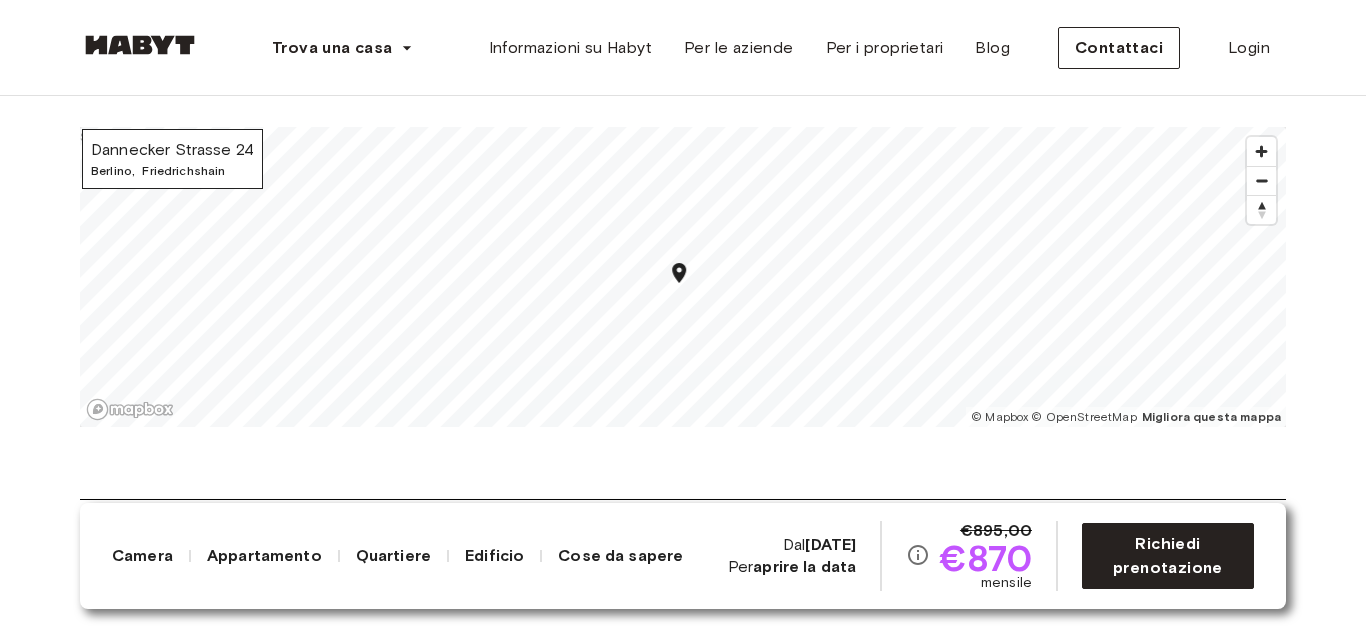 click 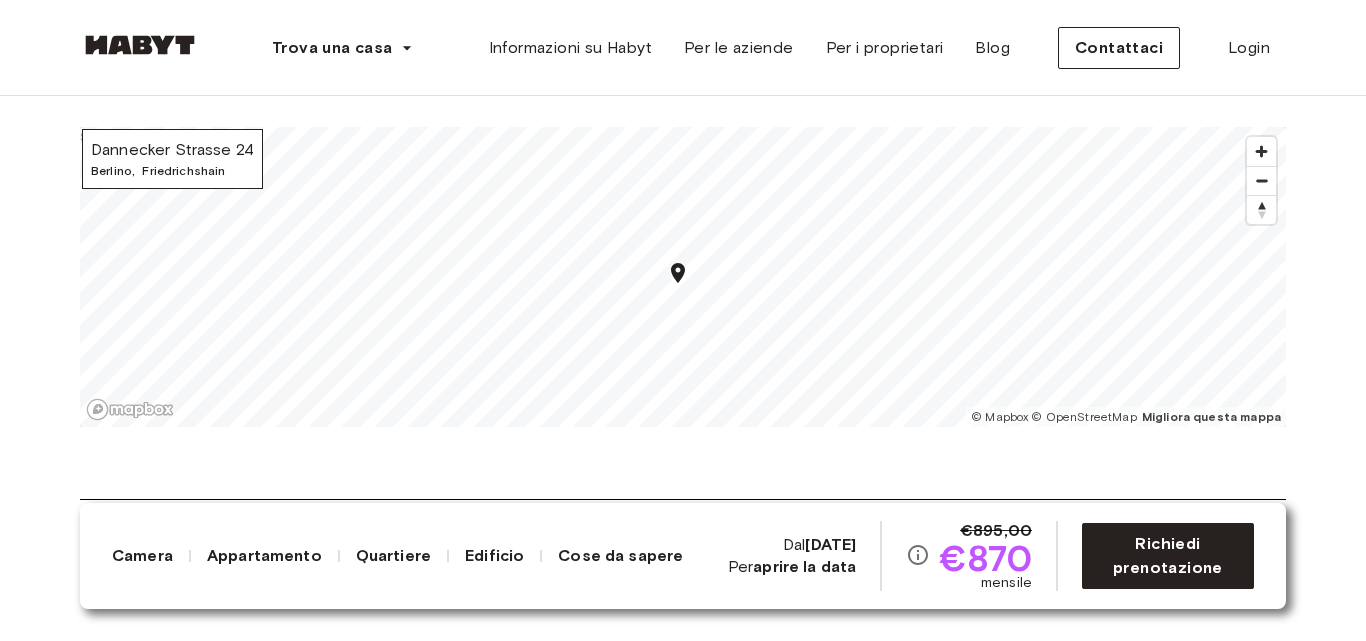 click 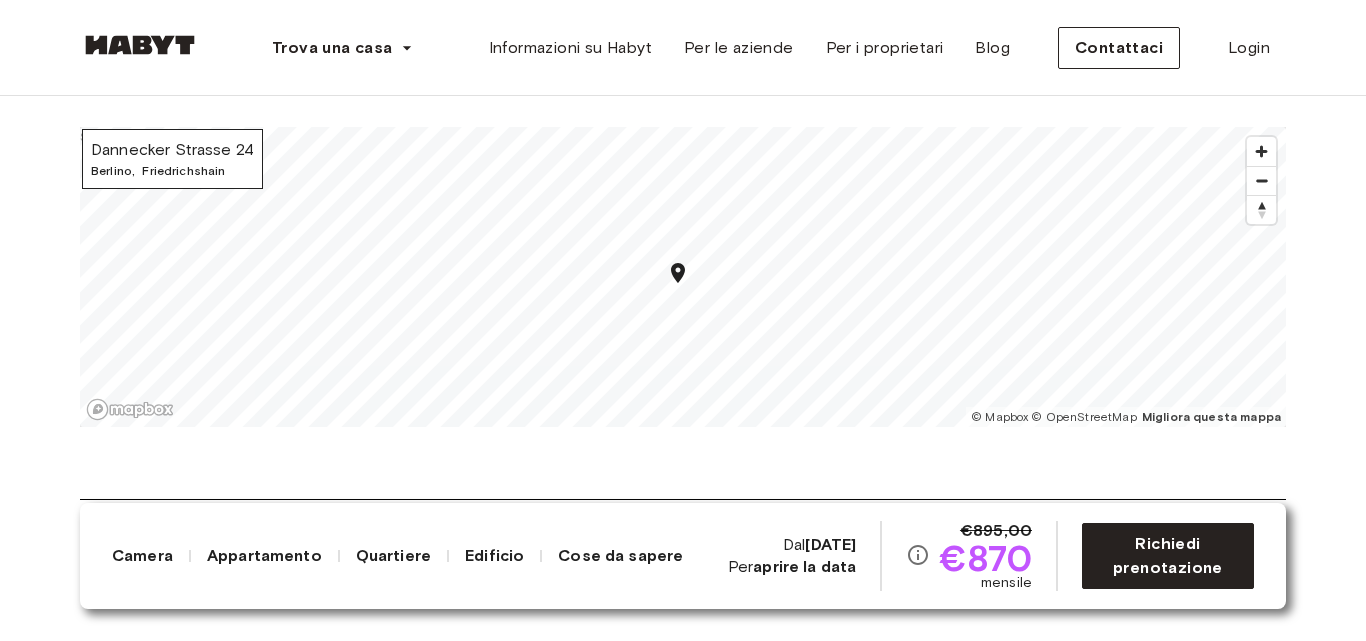 click 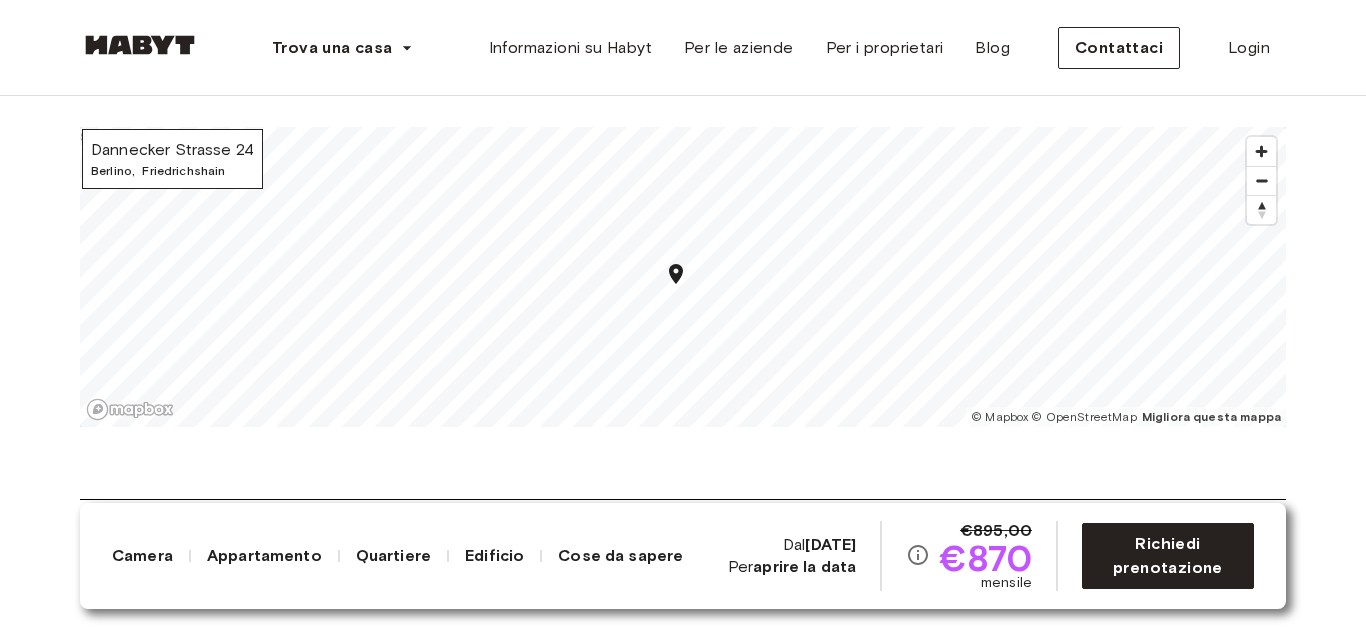 click 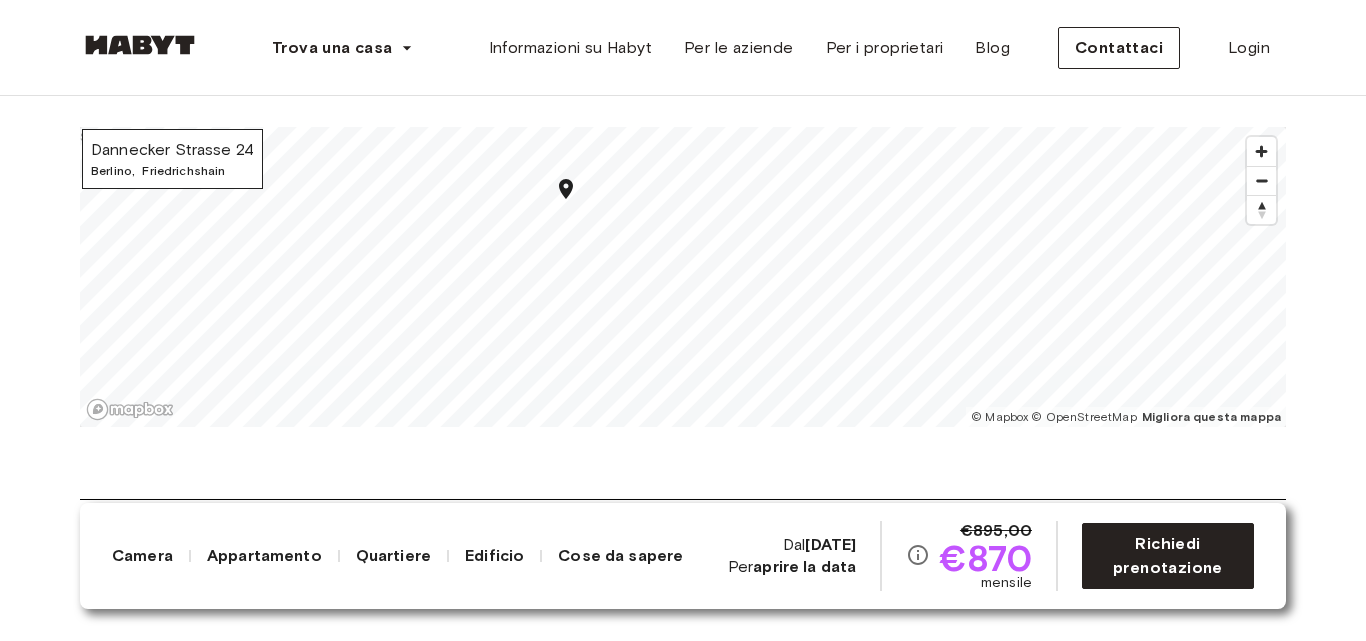 click 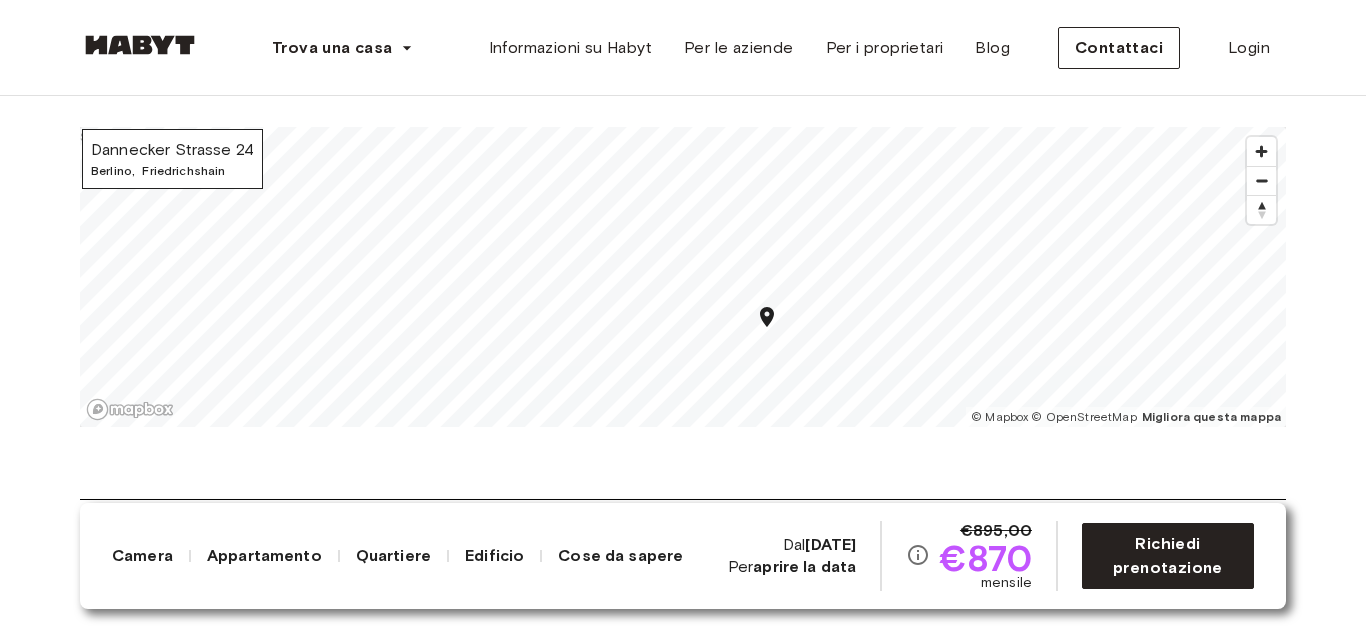click 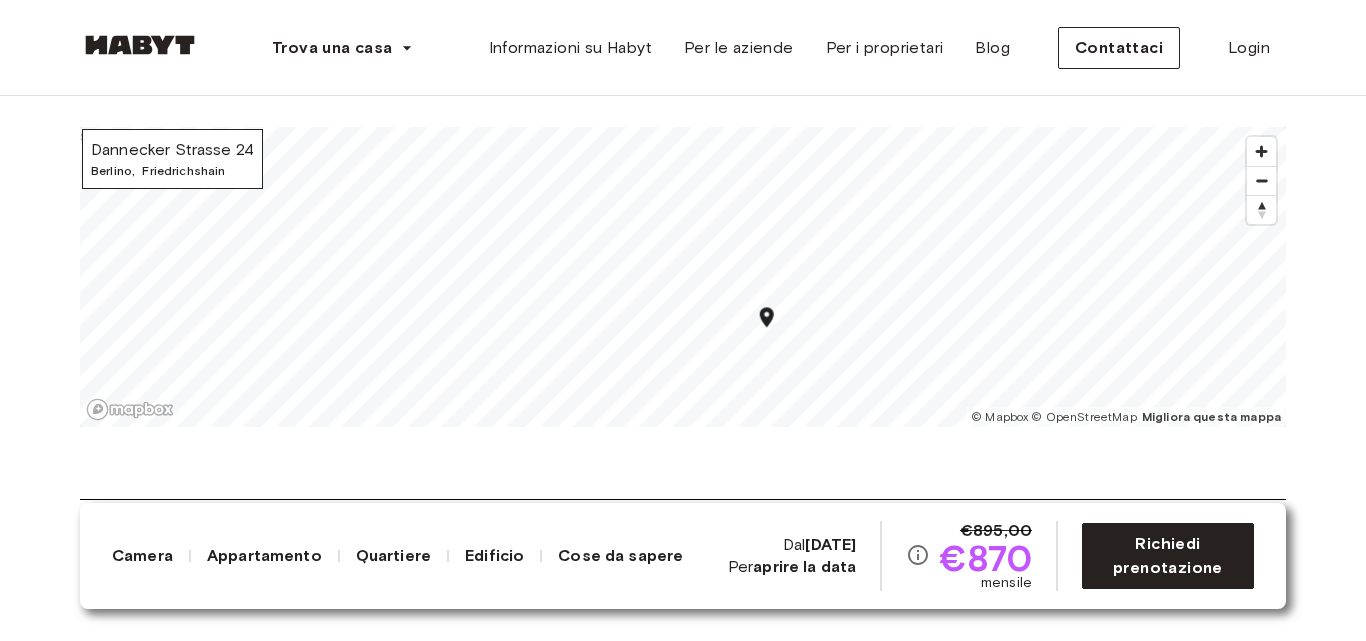 click 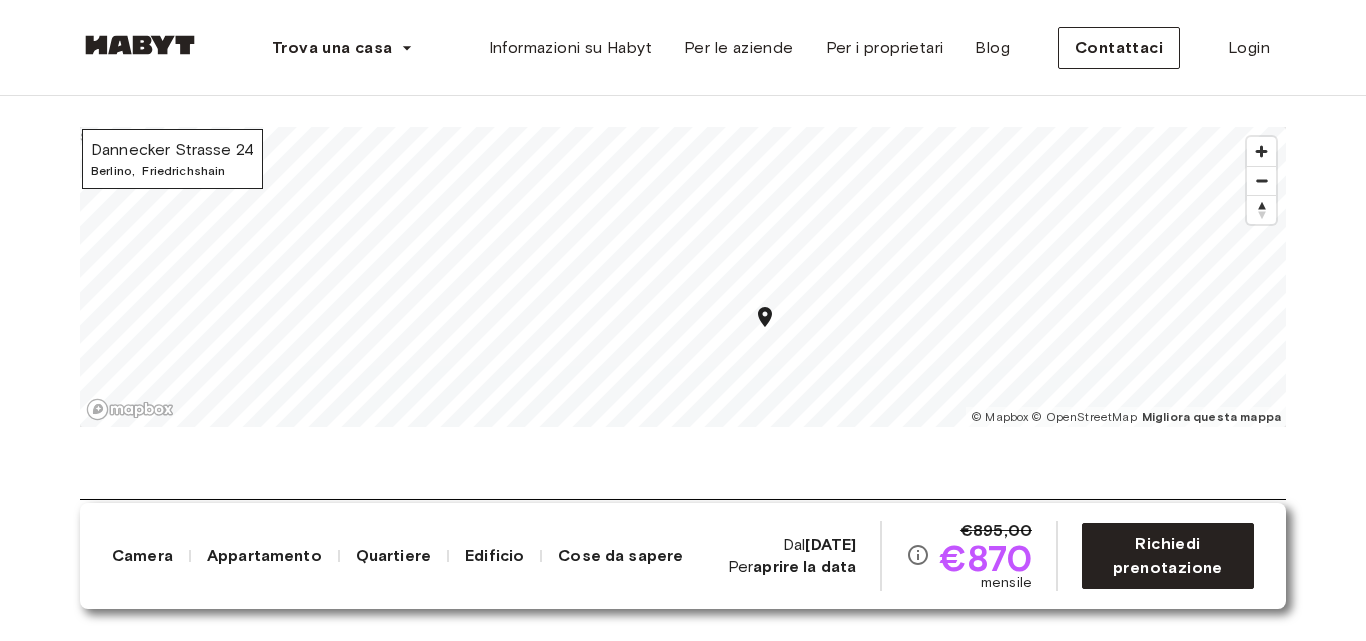 click 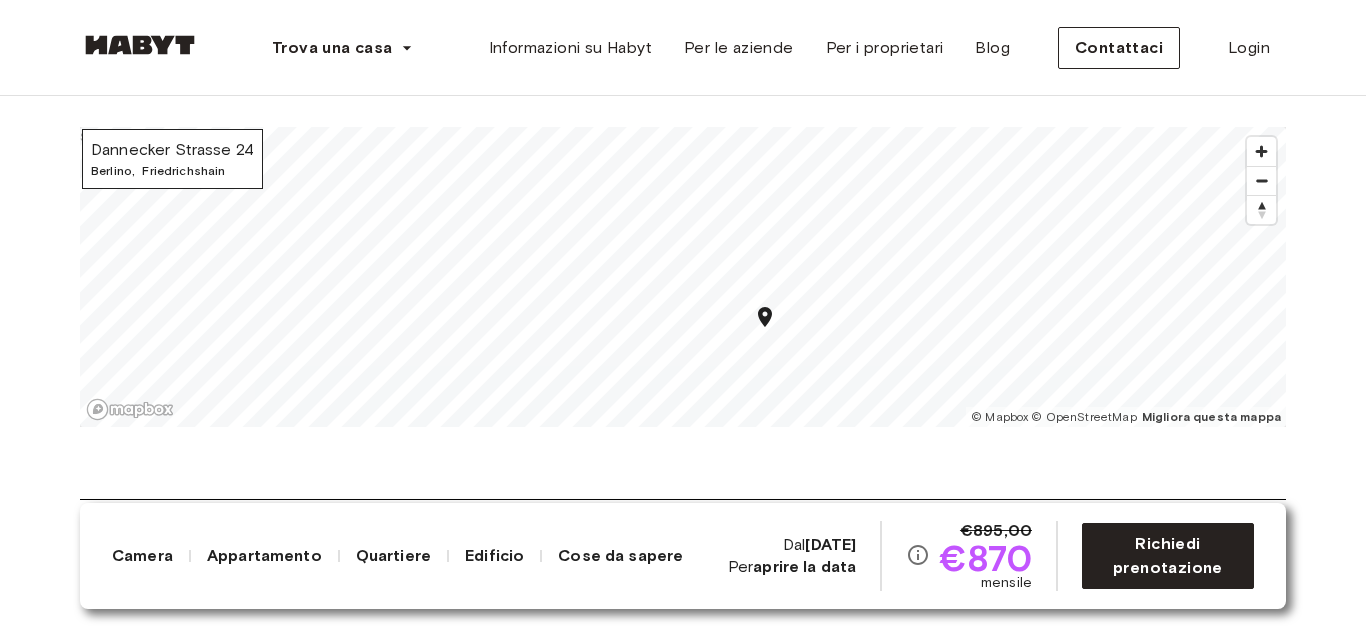 click 